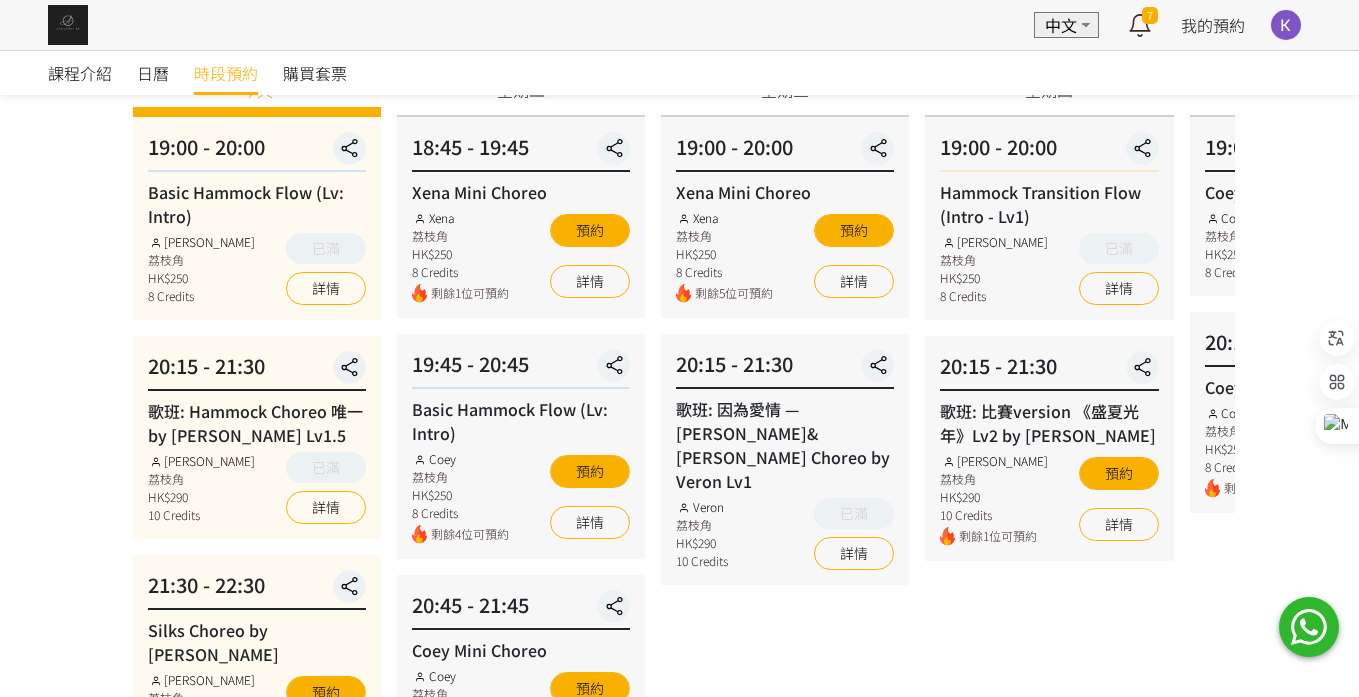 scroll, scrollTop: 200, scrollLeft: 0, axis: vertical 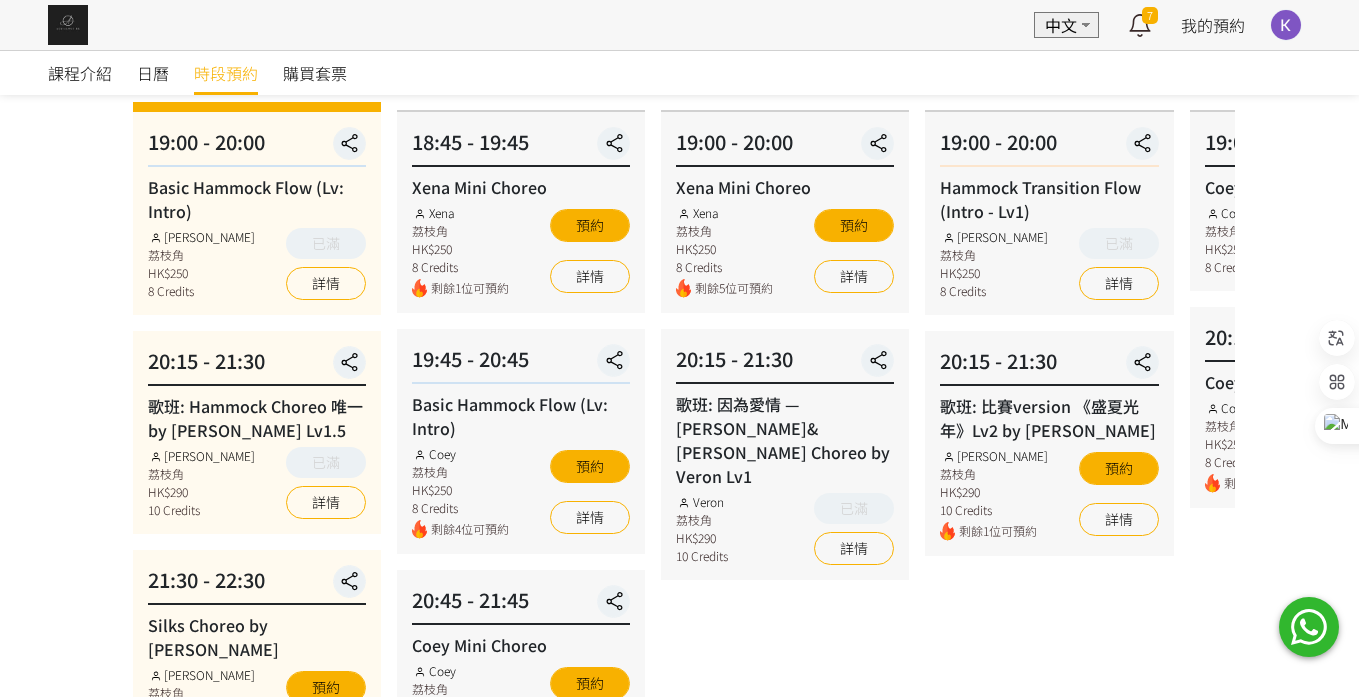 click on "07 -
24
星期四
19:00 - 20:00
Hammock Transition Flow (Intro - Lv1)
Rachel Ng
荔枝角
HK$250
8 Credits
已滿
詳情
20:15 - 21:30
歌班: 比賽version 《盛夏光年》Lv2 by Rachel
Rachel Ng
荔枝角
HK$290
10 Credits
剩餘1位可預約
預約
詳情" at bounding box center [1049, 659] 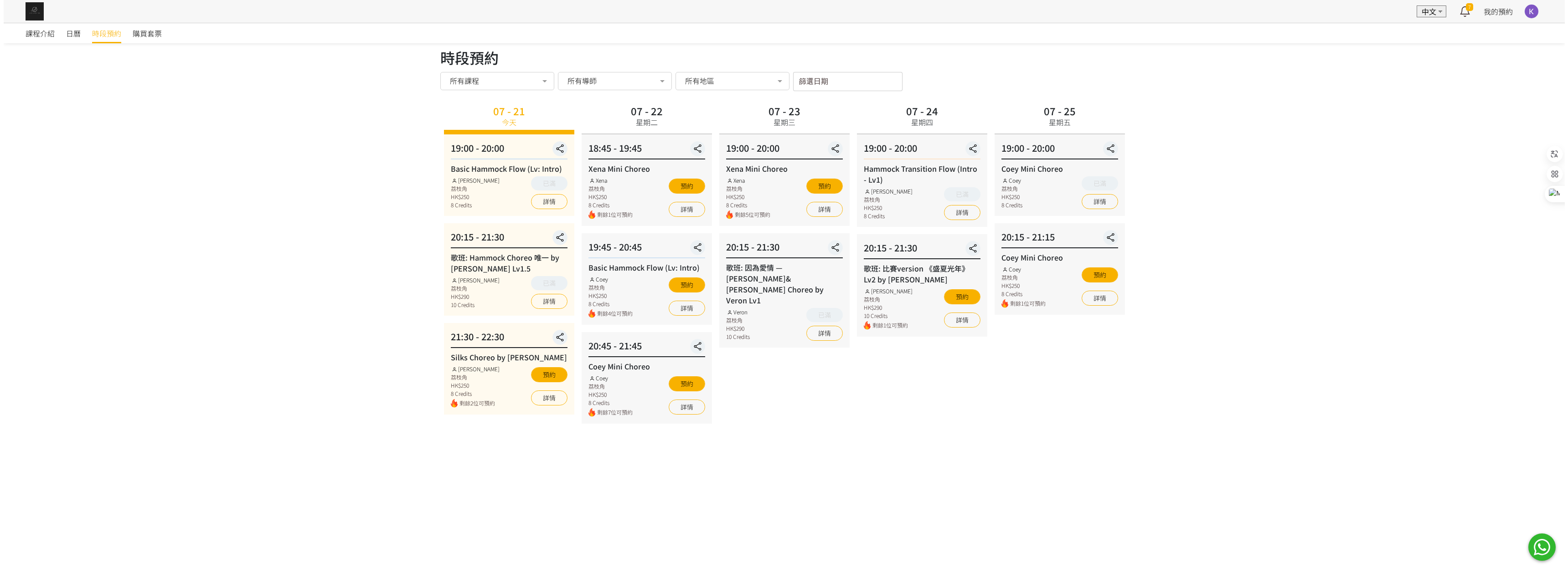scroll, scrollTop: 0, scrollLeft: 0, axis: both 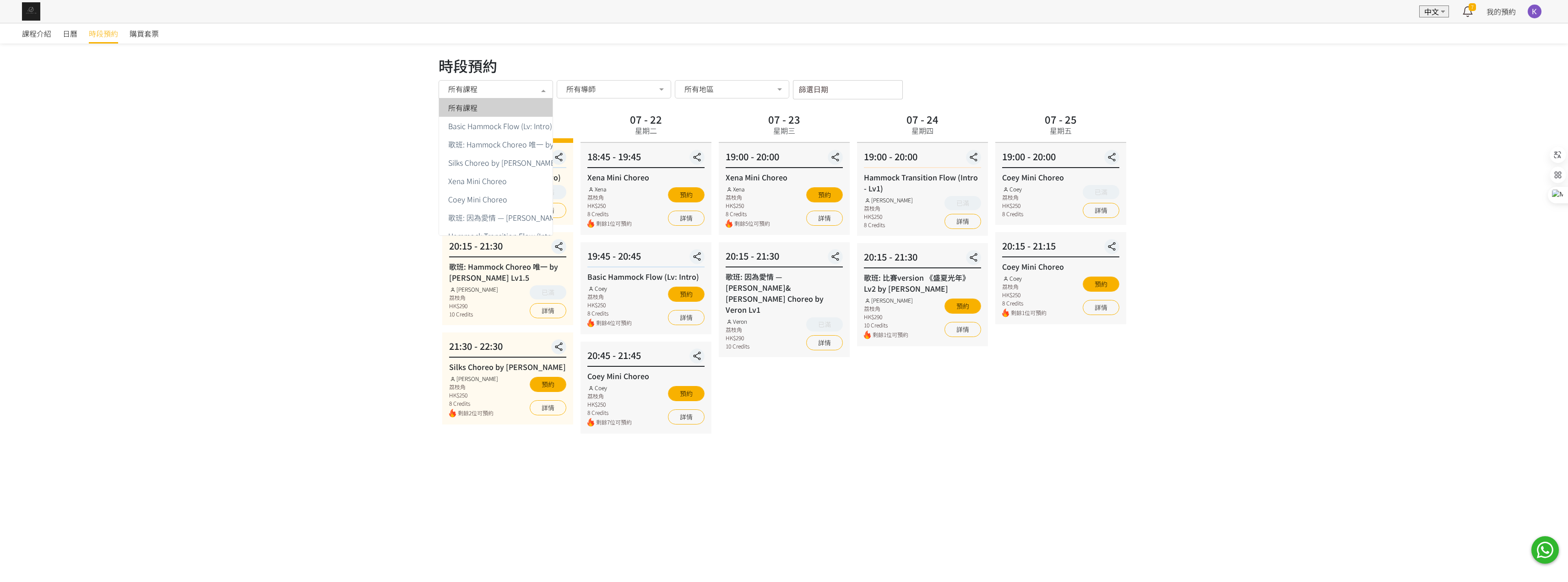 click at bounding box center (543, 90) 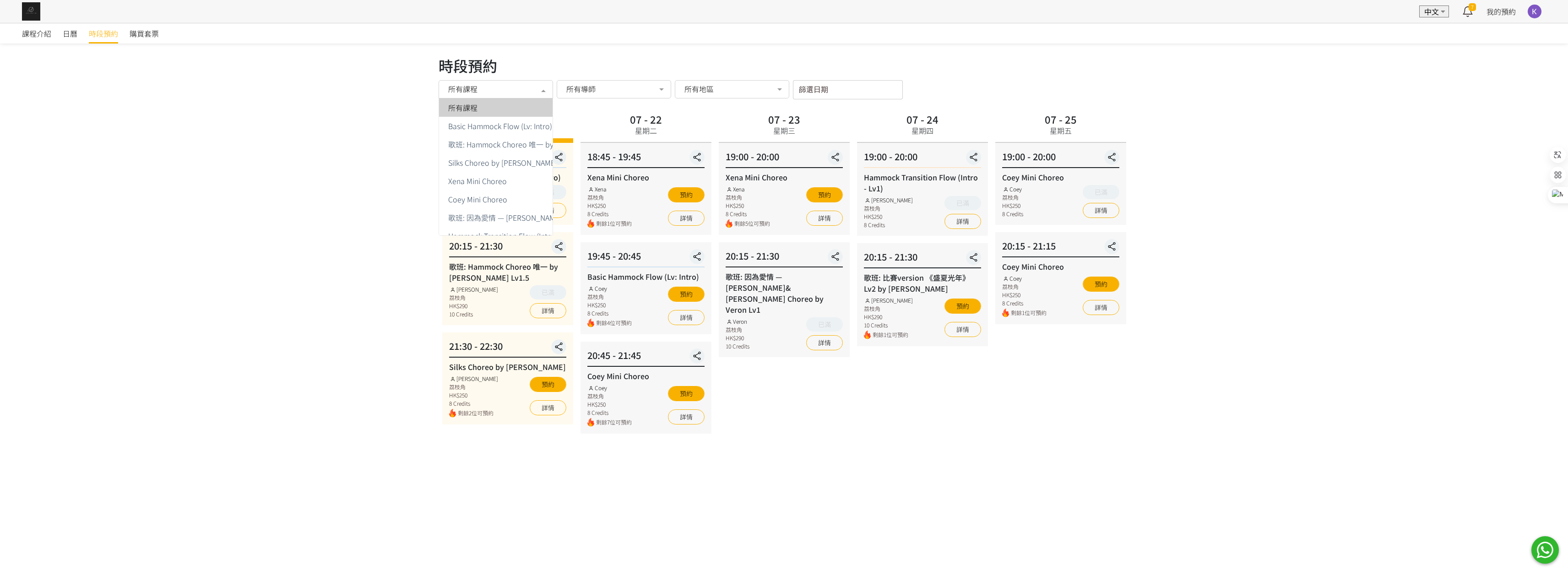 click on "所有導師" at bounding box center [581, 89] 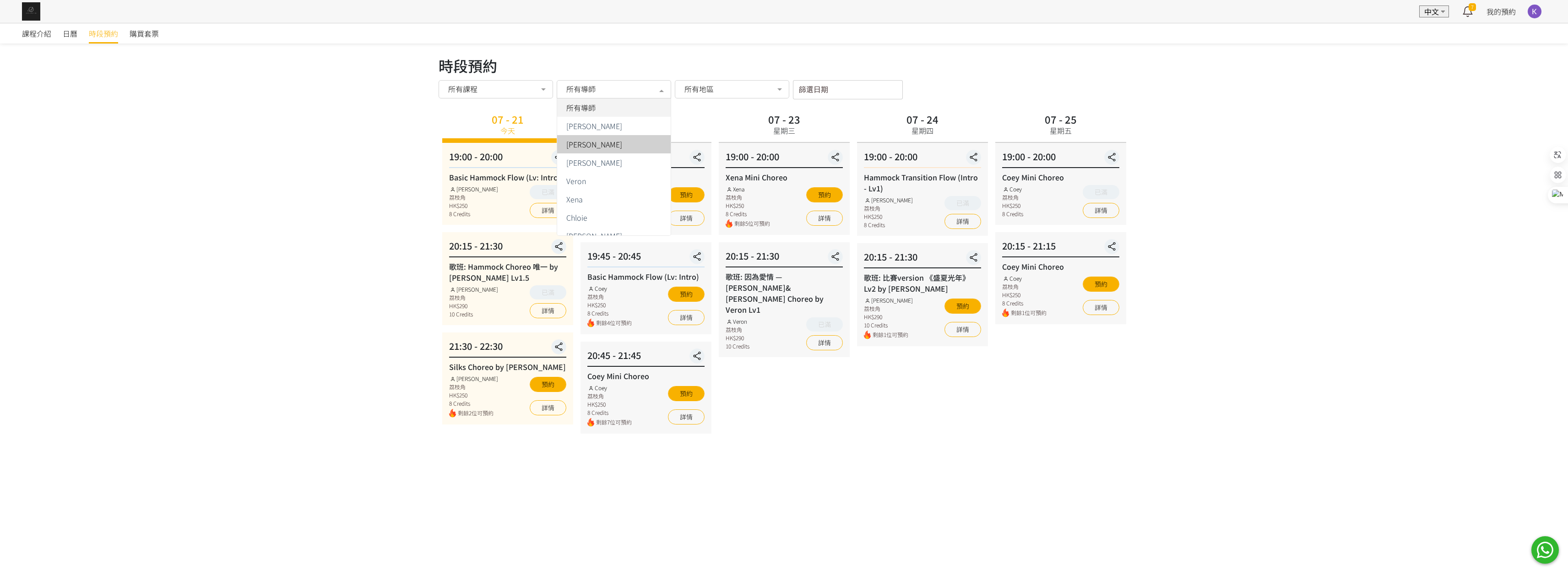 click on "Rachel Ng" at bounding box center (614, 144) 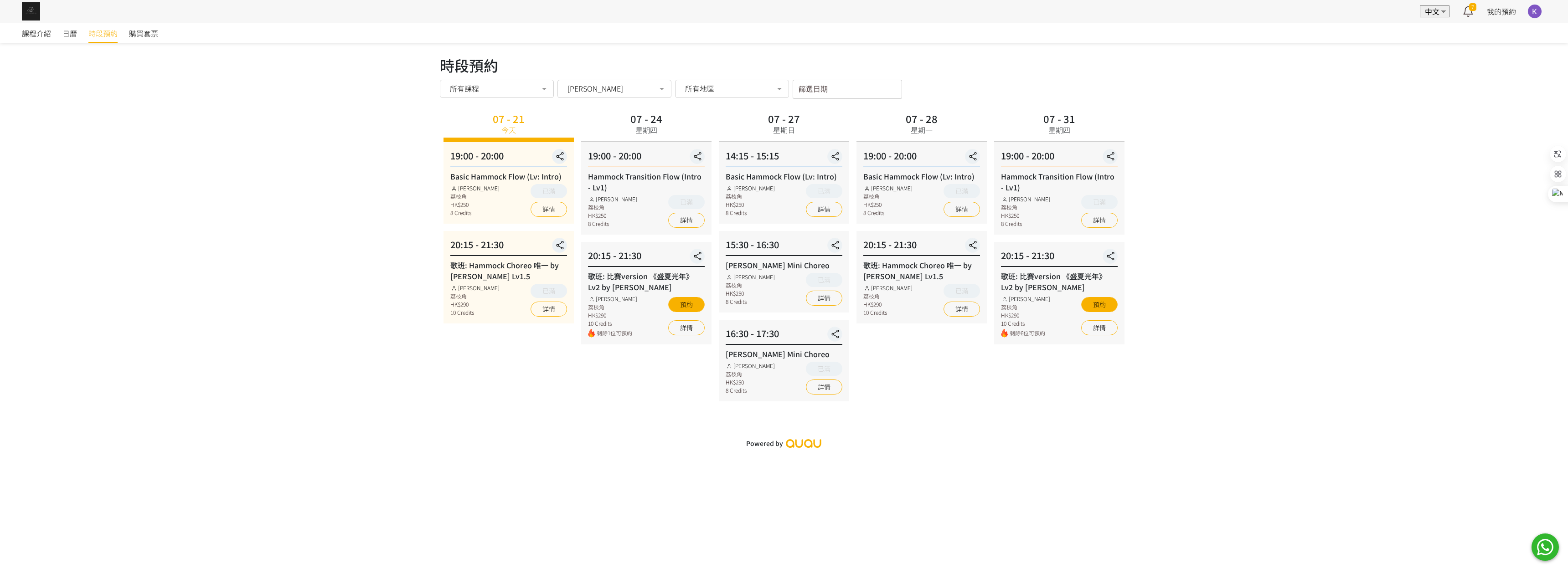 click on "Powered by" at bounding box center (784, 443) 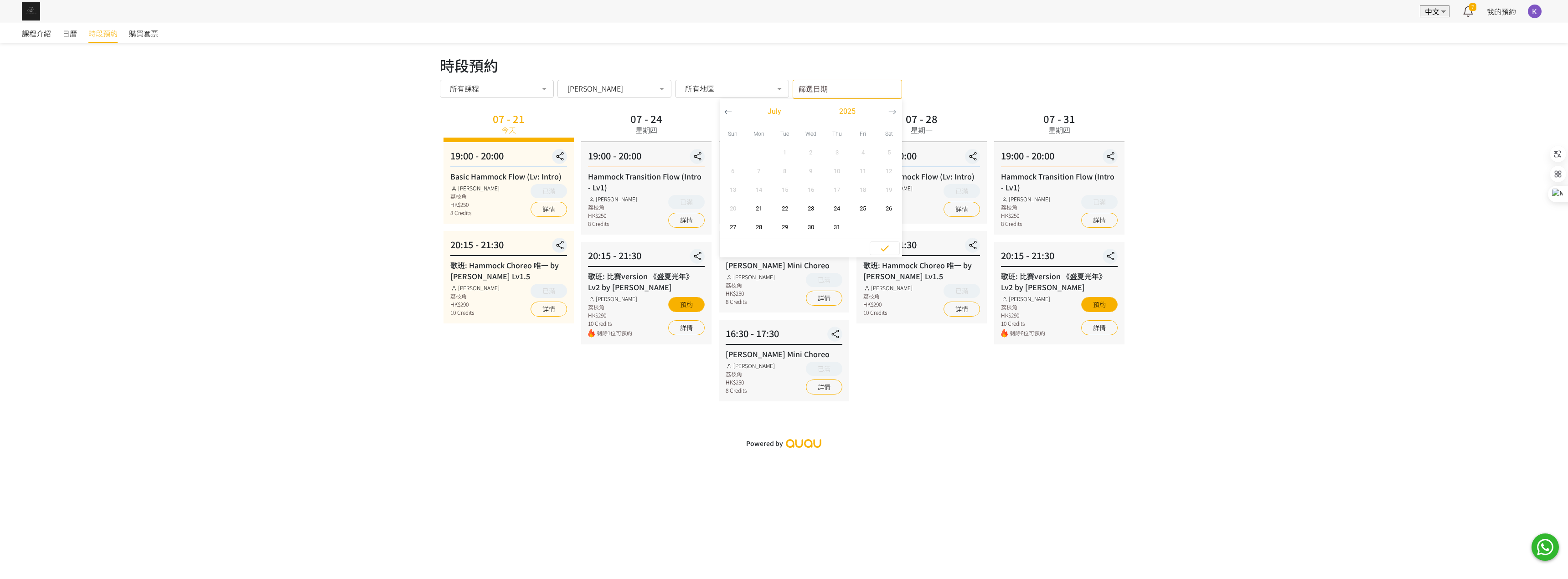 click on "篩選日期
July
2025
Sun
Mon
Tue
Wed
Thu
Fri
Sat
1
2
3
4
5
6
7
8
9
10
11
12
13
14
15
16
17
18
19
20
21
22
23
24
25
26
27
28" at bounding box center (847, 89) 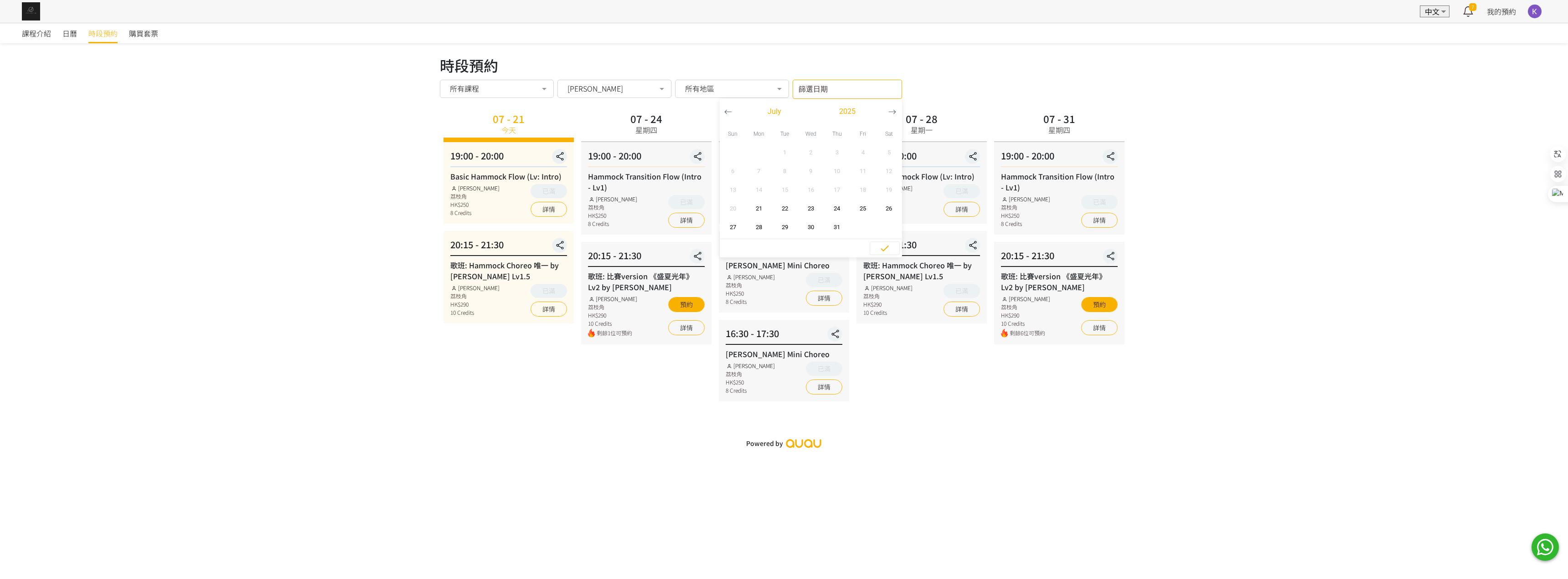 click on "課程介紹   日曆   時段預約   購買套票
時段預約
時段預約
所有課程         所有課程   Basic Hammock Flow (Lv: Intro)   歌班: Hammock Choreo 唯一 by Rachel Lv1.5   Silks Choreo by Joyce   Xena Mini Choreo   Coey Mini Choreo   歌班: 因為愛情 — 陳奕迅&王菲 Hammock Choreo by Veron Lv1   Hammock Transition Flow (Intro - Lv1)   歌班: 比賽version 《盛夏光年》Lv2 by Rachel   Flying Pole Workshop   Jessica Mini Choreo   Rachel Mini Choreo   Hammock - Foundation 1 (Spinning Technique)   Veron Mini Choreo Lv1   歌班: 麥浚龍《劊子手最後一夜》by Rachel & Veron   歌班：生命之花 Hammock Choreo by Fi lv1.5   歌班：我們都是第一次做人 — Firdhaus Hammock Choreo by Veron Lv1     No elements found. Consider changing the search query.   List is empty.                Rachel Ng          所有導師   Fiona Tang    Rachel Ng    Tracy    Veron    Xena    Chloie    Jessica Ng    Mavis    Joyce" at bounding box center (784, 238) 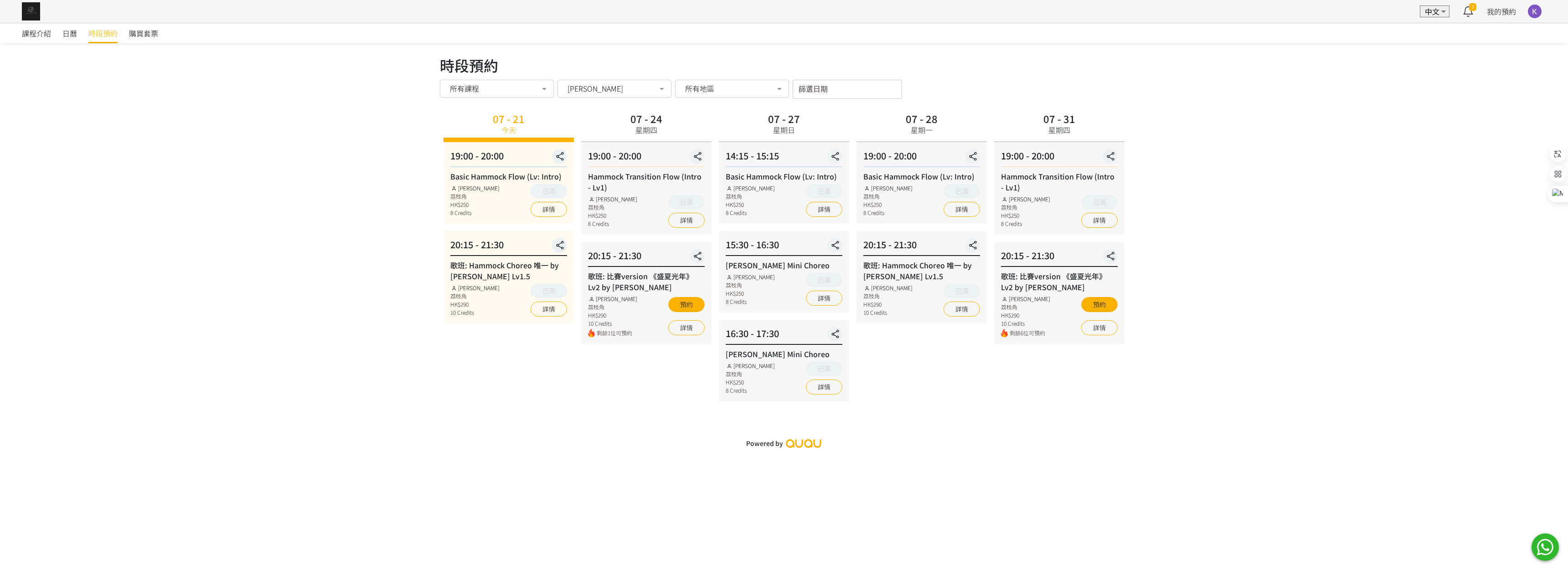 click on "篩選日期
July
2025
Sun
Mon
Tue
Wed
Thu
Fri
Sat
1
2
3
4
5
6
7
8
9
10
11
12
13
14
15
16
17
18
19
20
21
22
23
24
25
26
27
28" at bounding box center (847, 89) 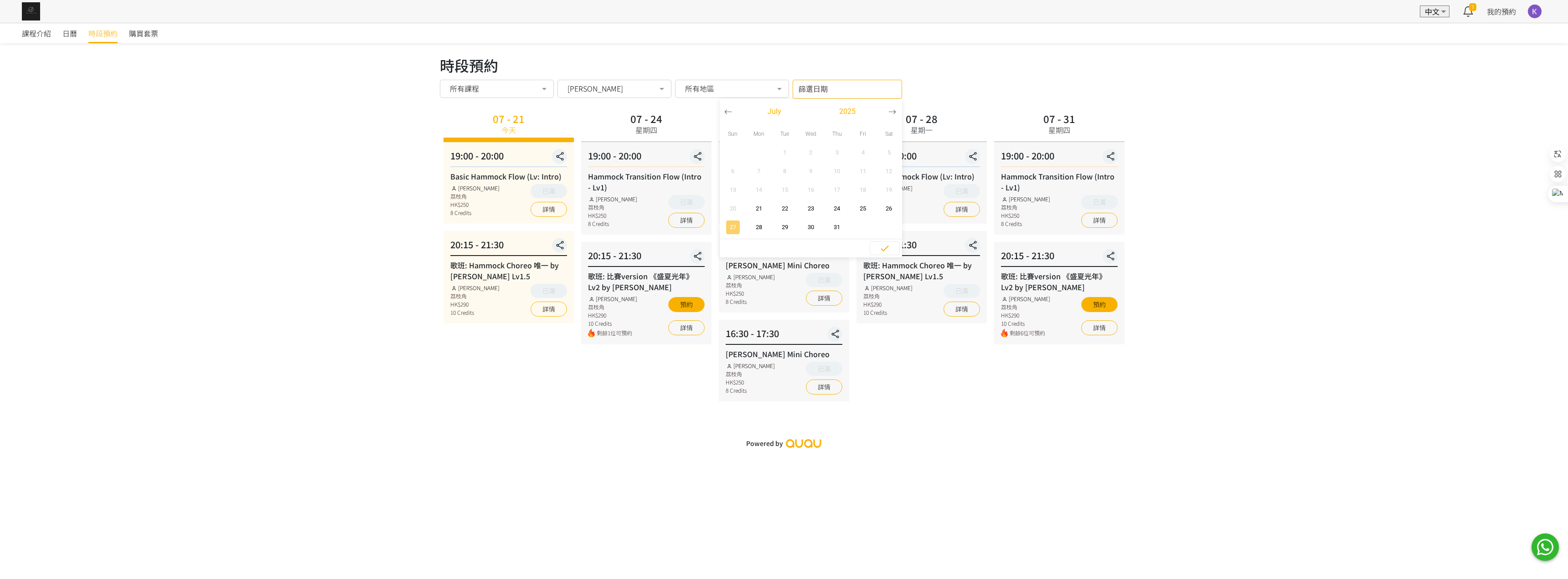 click on "27" at bounding box center (732, 227) 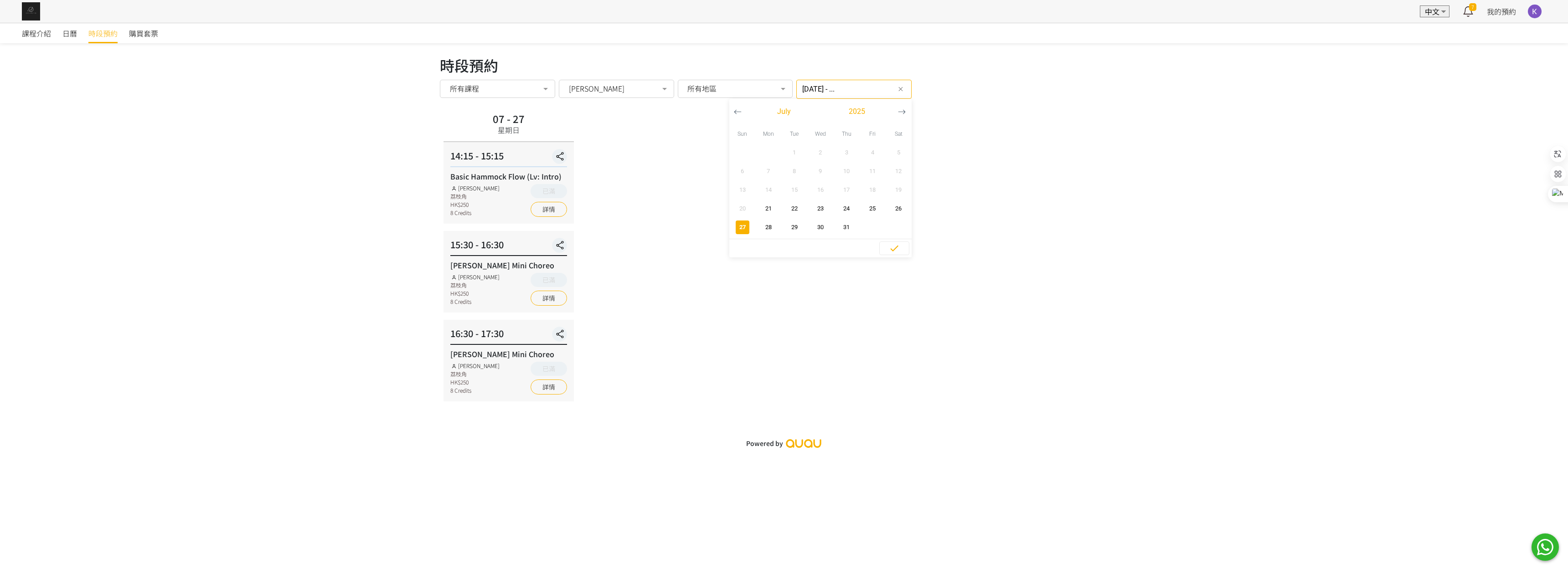 click at bounding box center [902, 112] 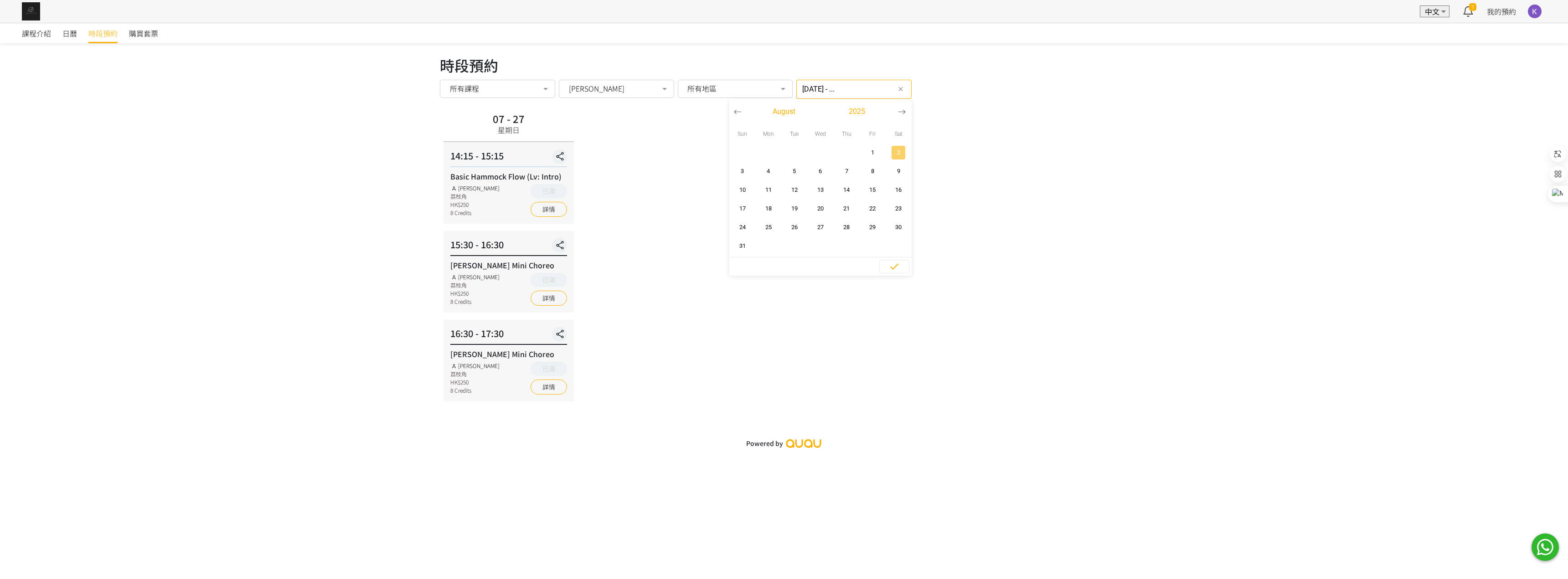click on "2" at bounding box center [898, 153] 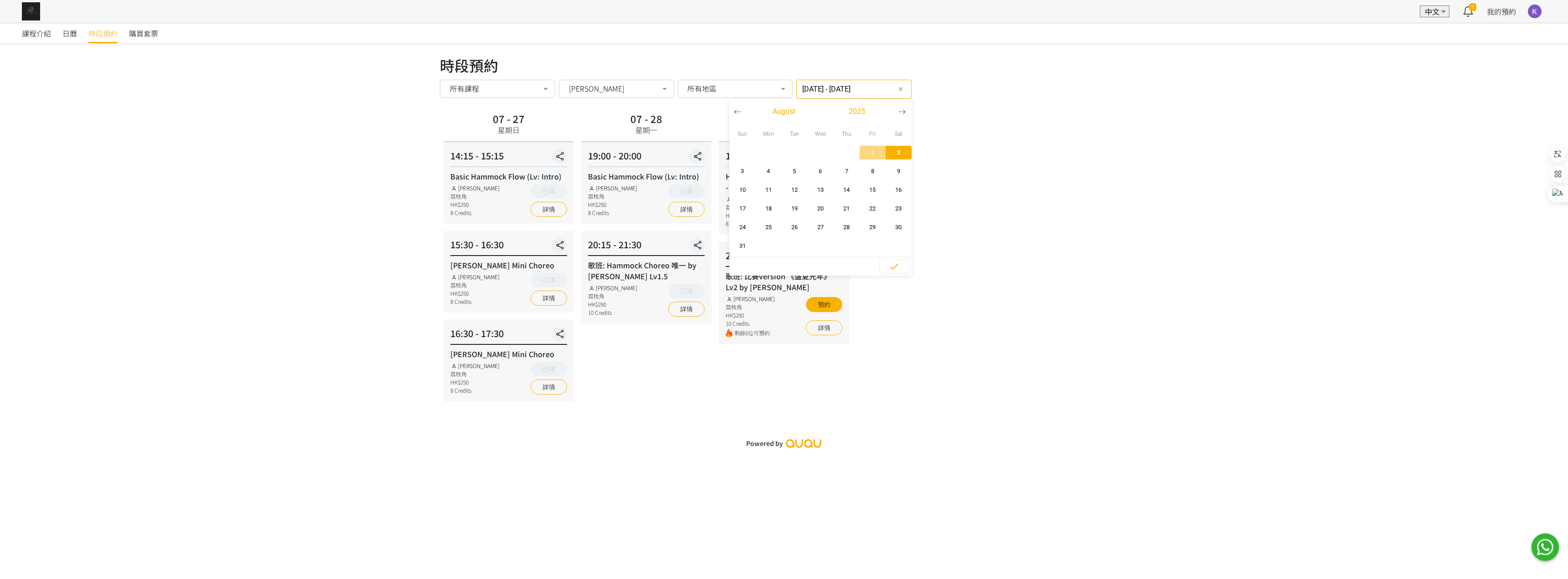 click on "課程介紹   日曆   時段預約   購買套票
時段預約
時段預約
所有課程         所有課程   Basic Hammock Flow (Lv: Intro)   歌班: Hammock Choreo 唯一 by Rachel Lv1.5   Silks Choreo by Joyce   Xena Mini Choreo   Coey Mini Choreo   歌班: 因為愛情 — 陳奕迅&王菲 Hammock Choreo by Veron Lv1   Hammock Transition Flow (Intro - Lv1)   歌班: 比賽version 《盛夏光年》Lv2 by Rachel   Flying Pole Workshop   Jessica Mini Choreo   Rachel Mini Choreo   Hammock - Foundation 1 (Spinning Technique)   Veron Mini Choreo Lv1   歌班: 麥浚龍《劊子手最後一夜》by Rachel & Veron   歌班：生命之花 Hammock Choreo by Fi lv1.5   歌班：我們都是第一次做人 — Firdhaus Hammock Choreo by Veron Lv1     No elements found. Consider changing the search query.   List is empty.                Rachel Ng          所有導師   Fiona Tang    Rachel Ng    Tracy    Veron    Xena    Chloie    Jessica Ng    Mavis    Joyce" at bounding box center [784, 238] 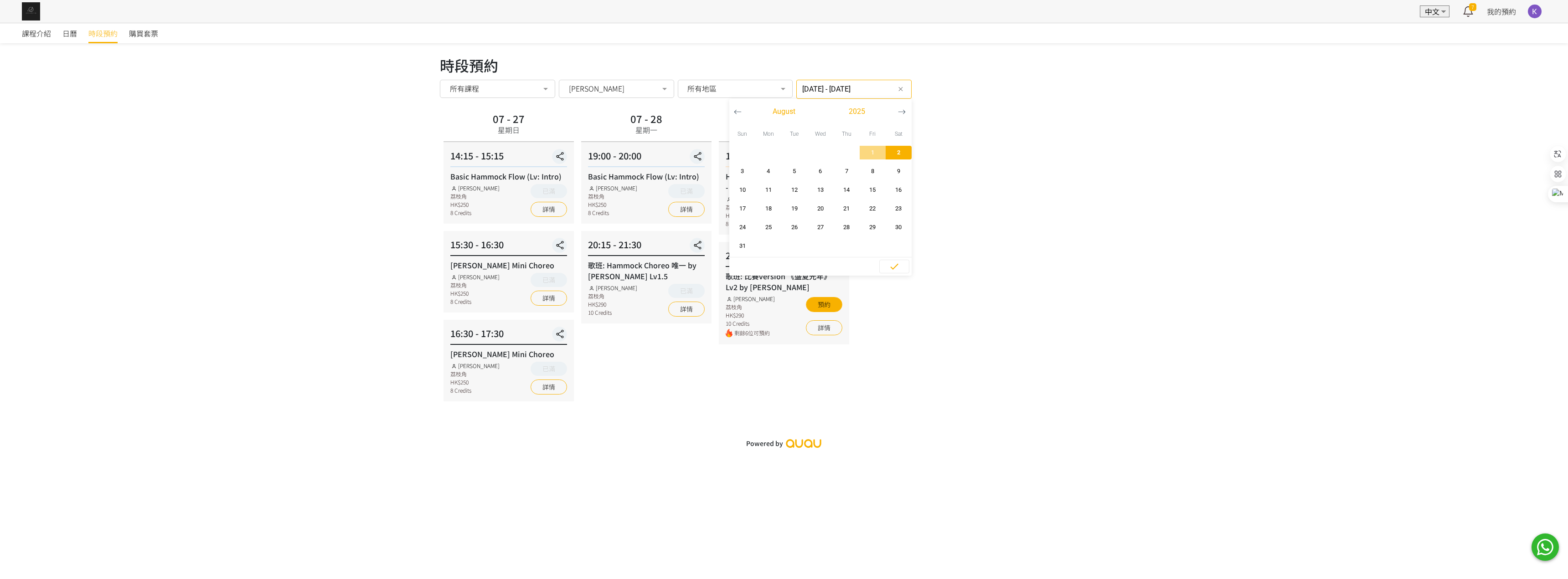 click on "2025-07-27 - 2025-08-02
篩選日期
✕
August
2025
Sun
Mon
Tue
Wed
Thu
Fri
Sat
1
2
3
4
5
6
7
8
9
10
11
12
13
14
15
16
17
18
19
20
21
22
23
24
25
26" at bounding box center (854, 89) 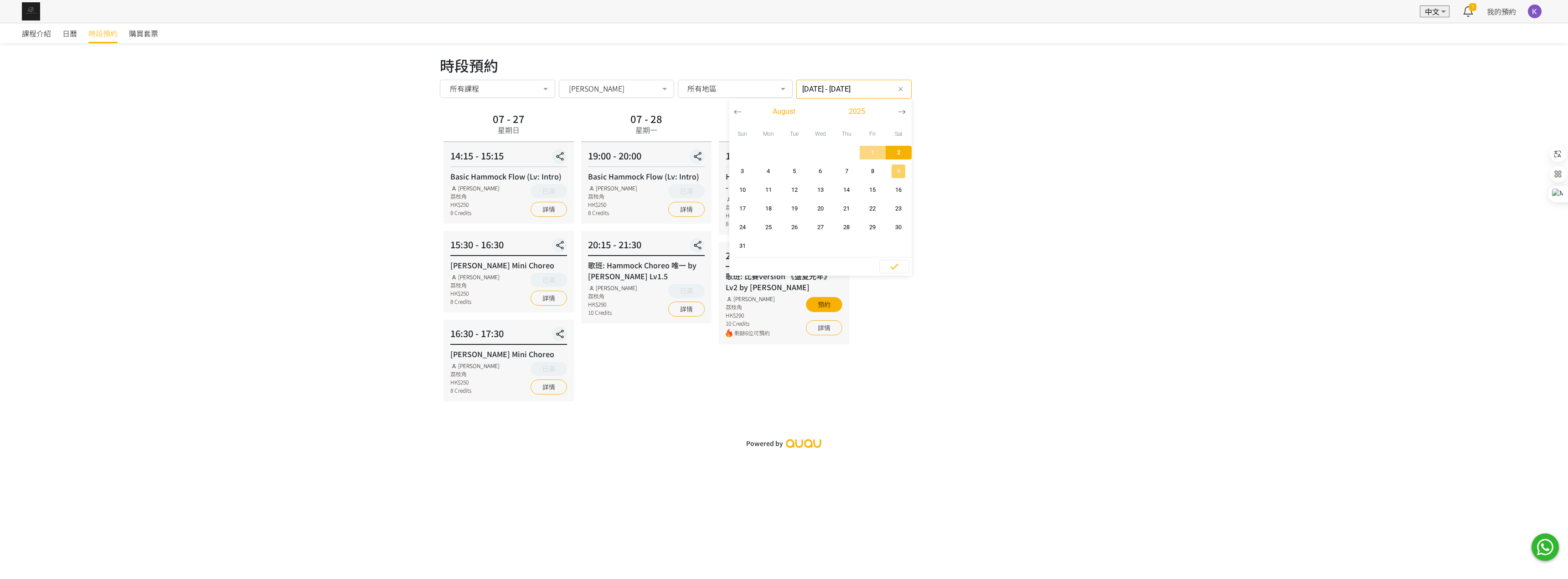 click on "9" at bounding box center [898, 171] 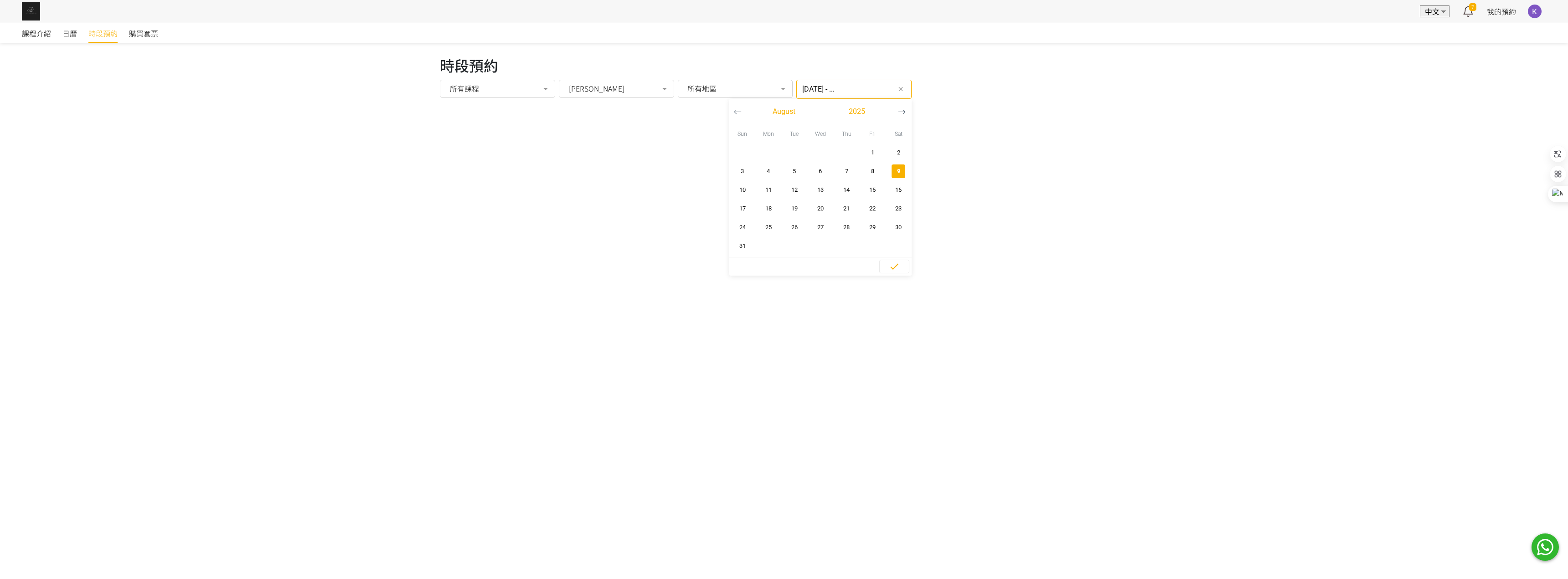 click on "EN 中文     7   最新通知       空中藝術 | Basic Hammock Flow (Lv: Intro) 即將開始，請按時上課   6日前   詳情   Aerialogy HK   已確認你的預約 2025/07/14 星期一 19:00 空中藝術 | Basic Hammock Flow (Lv: Intro)，請如期準時   9日前   詳情   Aerialogy HK   你的預約等待付款 2025/07/14 星期一 19:00 空中藝術 | Basic Hammock Flow (Lv: Intro)   9日前   詳情     空中藝術 | Basic Hammock Flow (Lv: Intro) 即將開始，請按時上課   14日前   詳情   Aerialogy HK   已確認你的預約 2025/08/02 星期六 15:45 空中藝術 | Basic Hammock Flow (Lv: Intro)，請如期準時   18日前   詳情   Aerialogy HK   你的預約等待付款 2025/08/02 星期六 15:45 空中藝術 | Basic Hammock Flow (Lv: Intro)   18日前   詳情     空中藝術 | Hammock - Foundation 1 (Spinning Technique) 即將開始，請按時上課   22日前   詳情   Aerialogy HK     24日前   詳情   Aerialogy HK     24日前   詳情   Aerialogy HK" at bounding box center [784, 81] 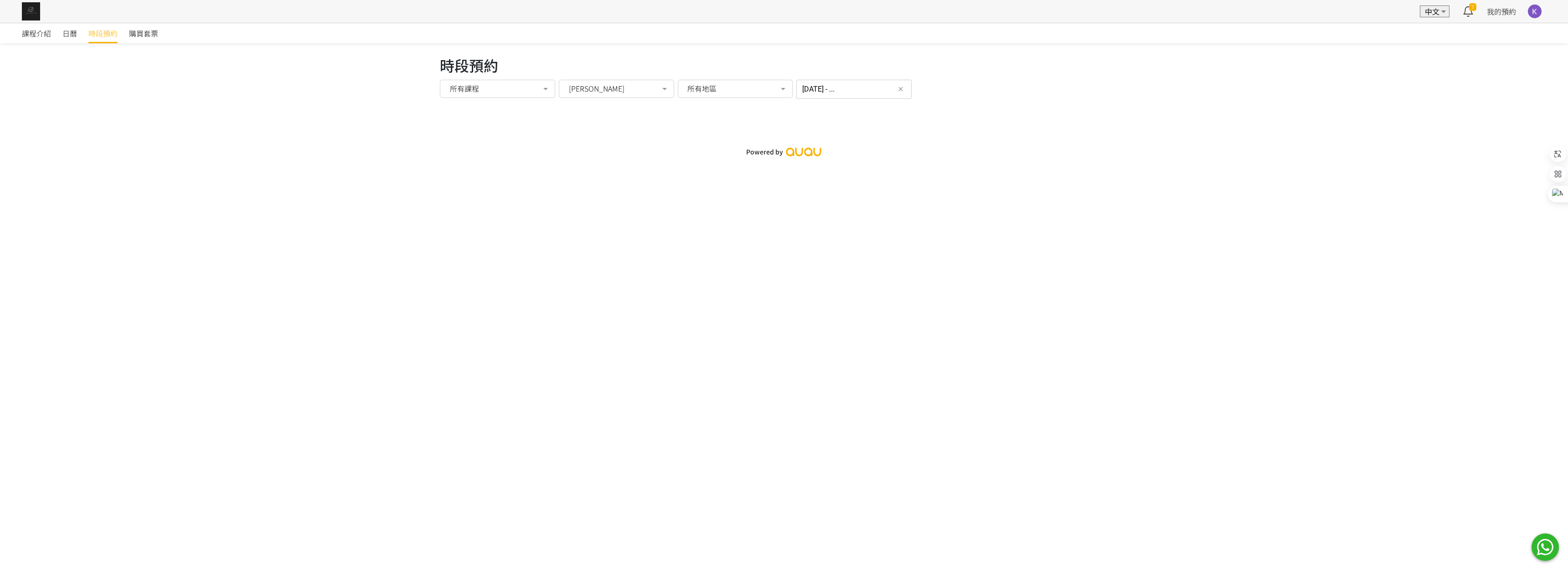 click on "2025-08-09 - ..." at bounding box center (854, 89) 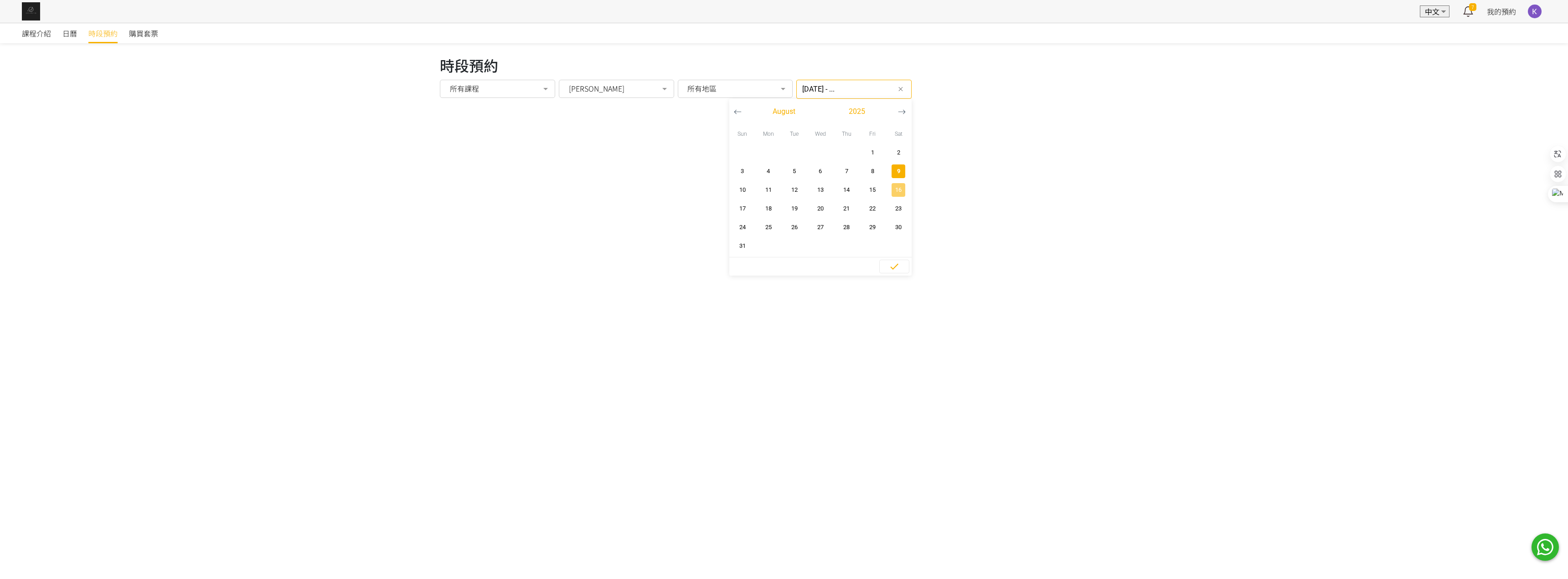 click on "16" at bounding box center [898, 190] 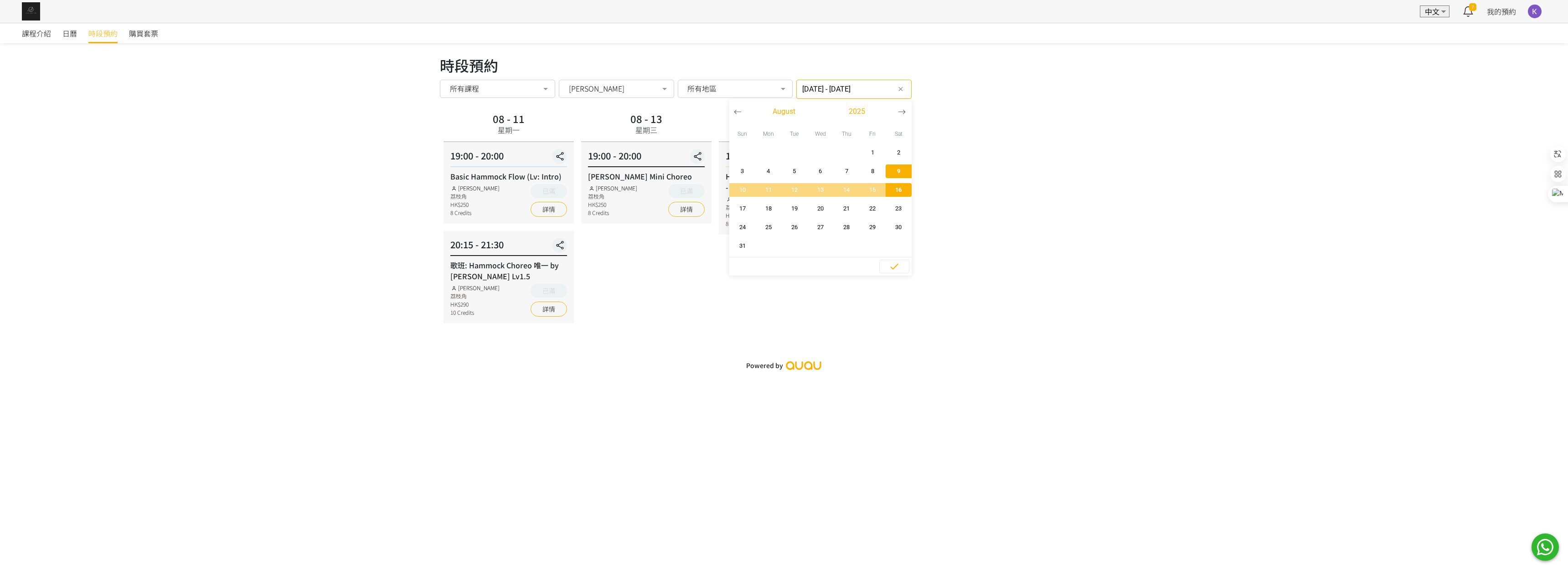 click on "08 -
11
星期一
19:00 - 20:00
Basic Hammock Flow (Lv: Intro)
Rachel Ng
荔枝角
HK$250
8 Credits
已滿
詳情
20:15 - 21:30
歌班: Hammock Choreo 唯一 by Rachel Lv1.5
Rachel Ng
荔枝角
HK$290
10 Credits
已滿
詳情
08 -
13
星期三
19:00 - 20:00
Rachel Mini Choreo
Rachel Ng
荔枝角
HK$250
8 Credits
已滿
詳情
08 -
14
星期四
19:00 - 20:00
Hammock Transition Flow (Intro - Lv1)" at bounding box center (784, 216) 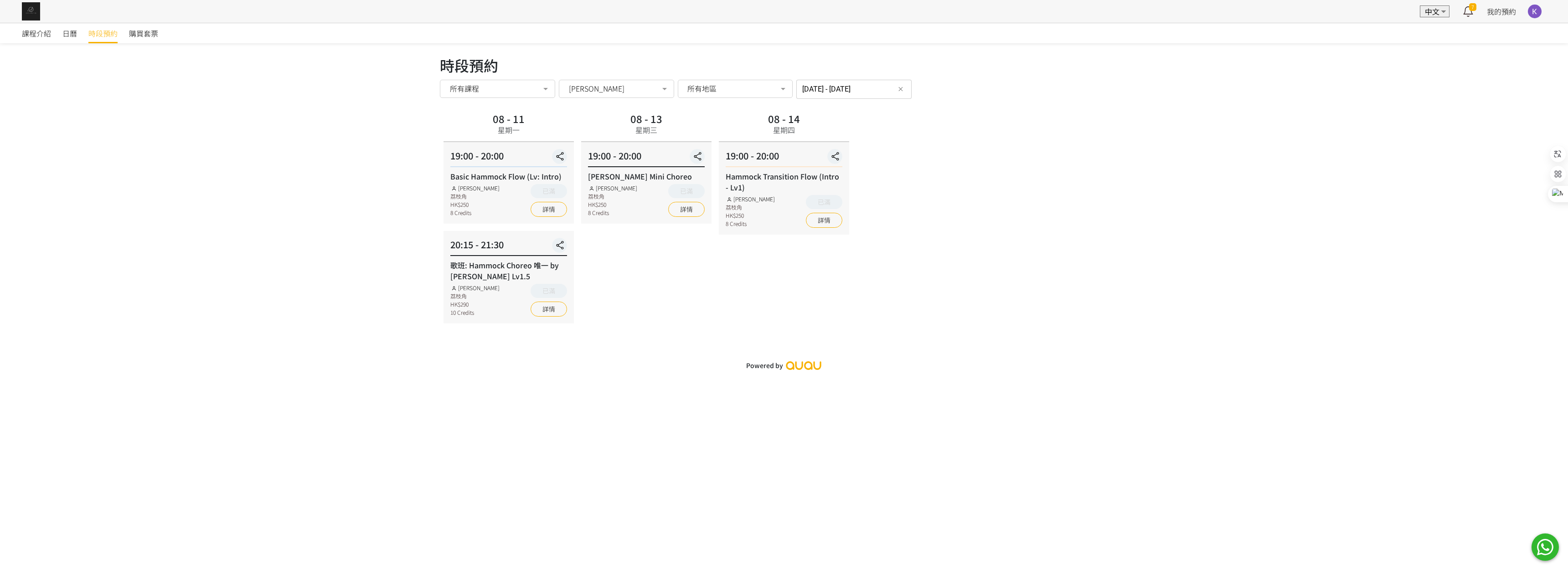 click on "2025-08-09 - 2025-08-16" at bounding box center [854, 89] 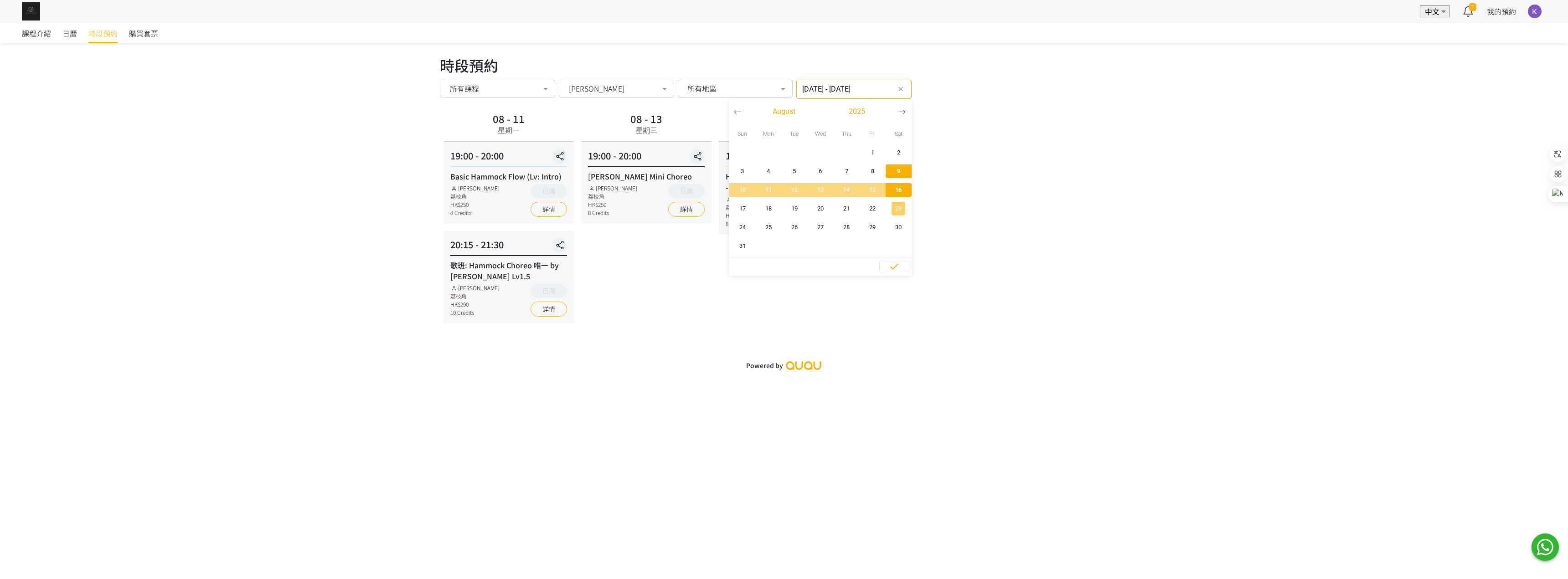click on "23" at bounding box center [898, 209] 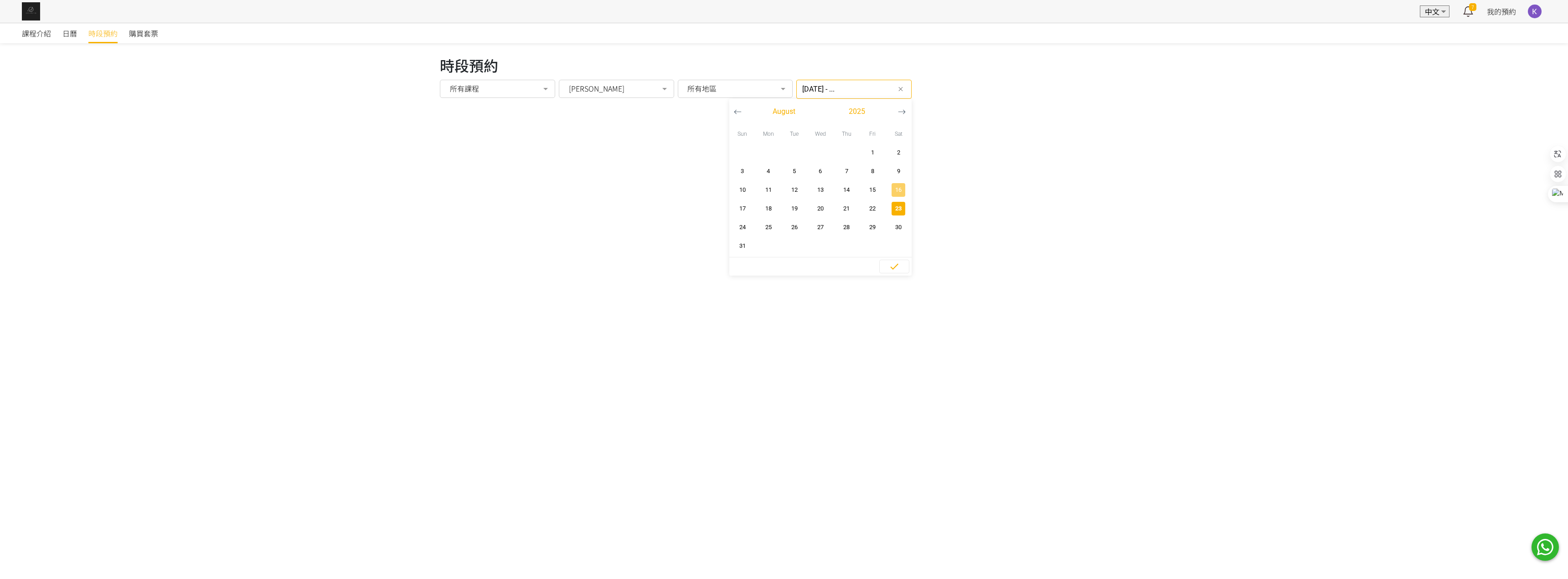 click on "16" at bounding box center [898, 190] 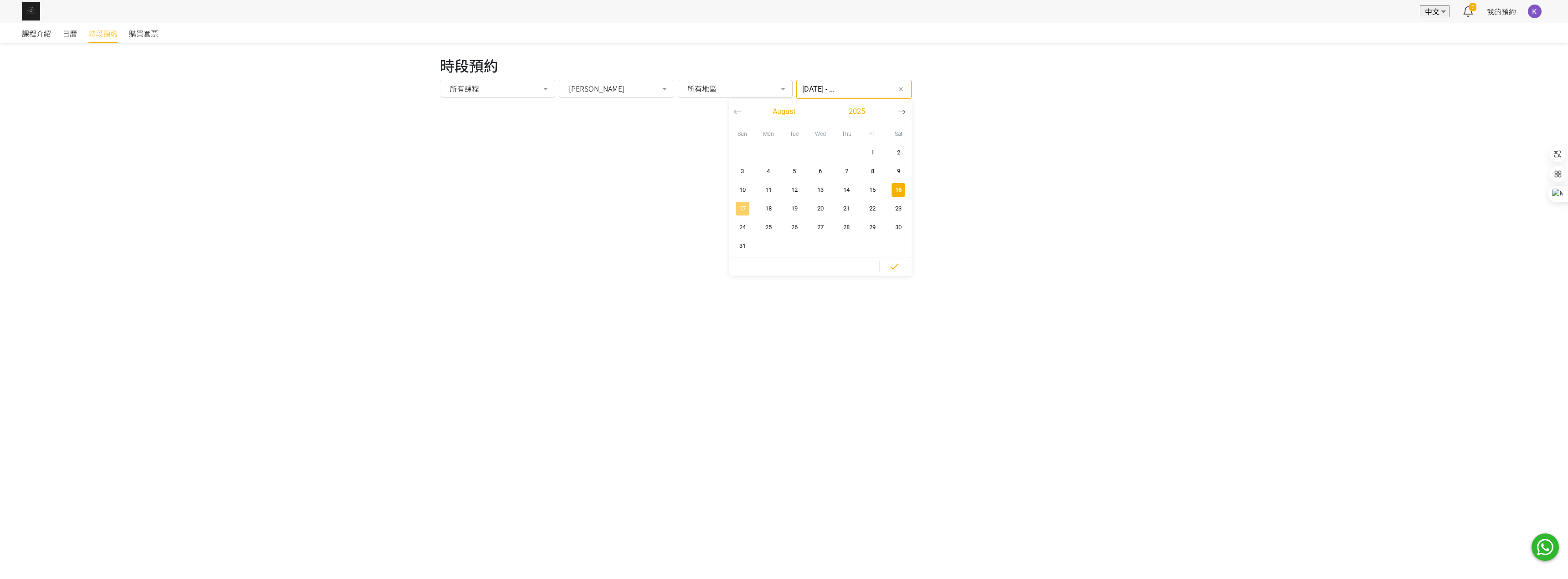 click on "17" at bounding box center (742, 209) 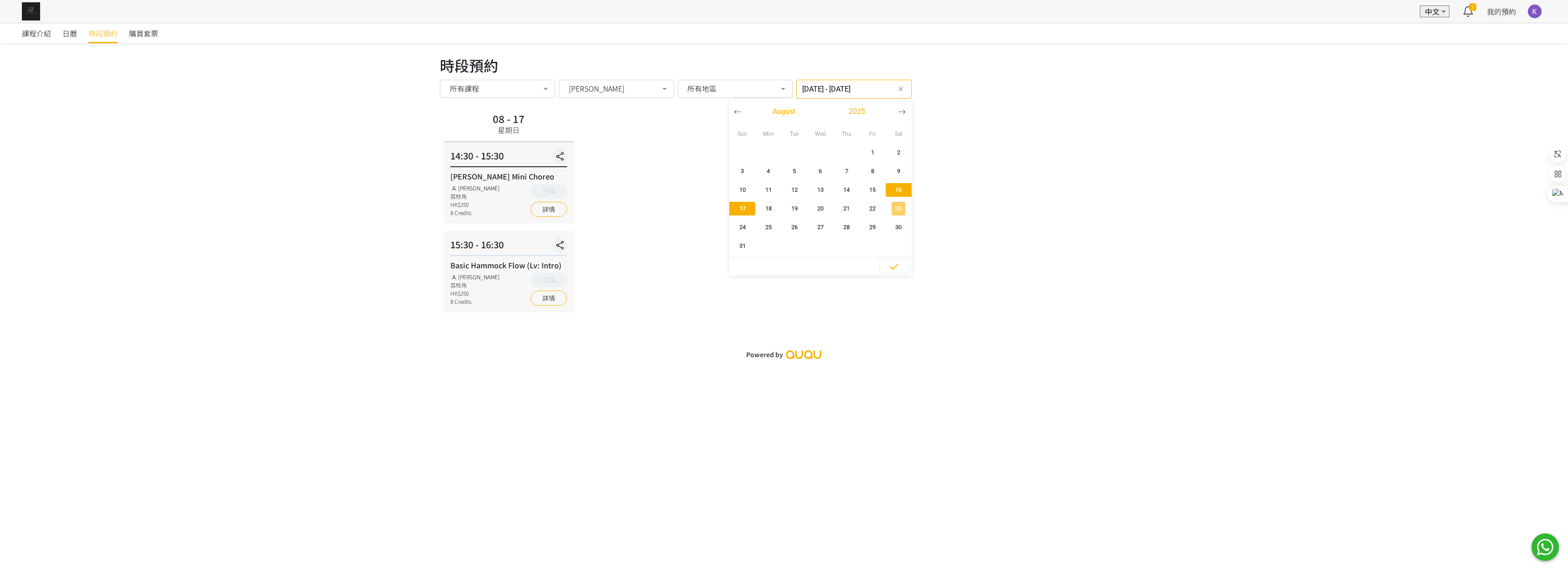 click on "23" at bounding box center [898, 209] 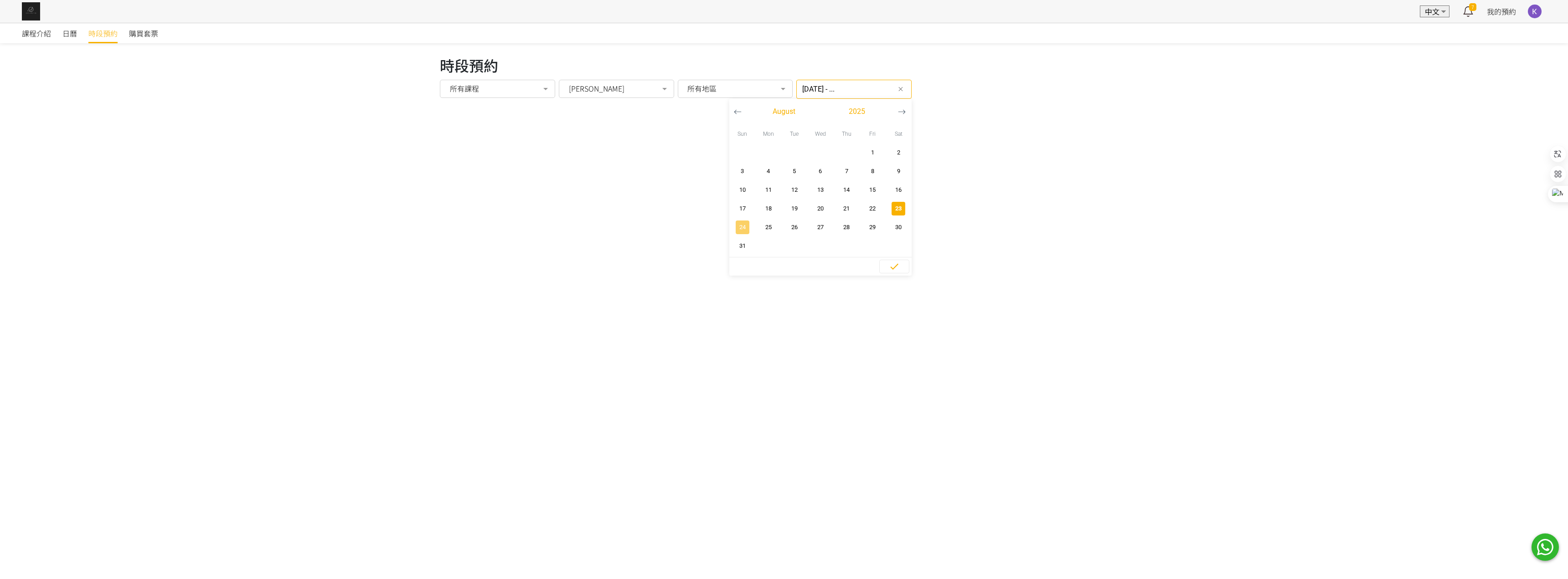 click on "24" at bounding box center (742, 227) 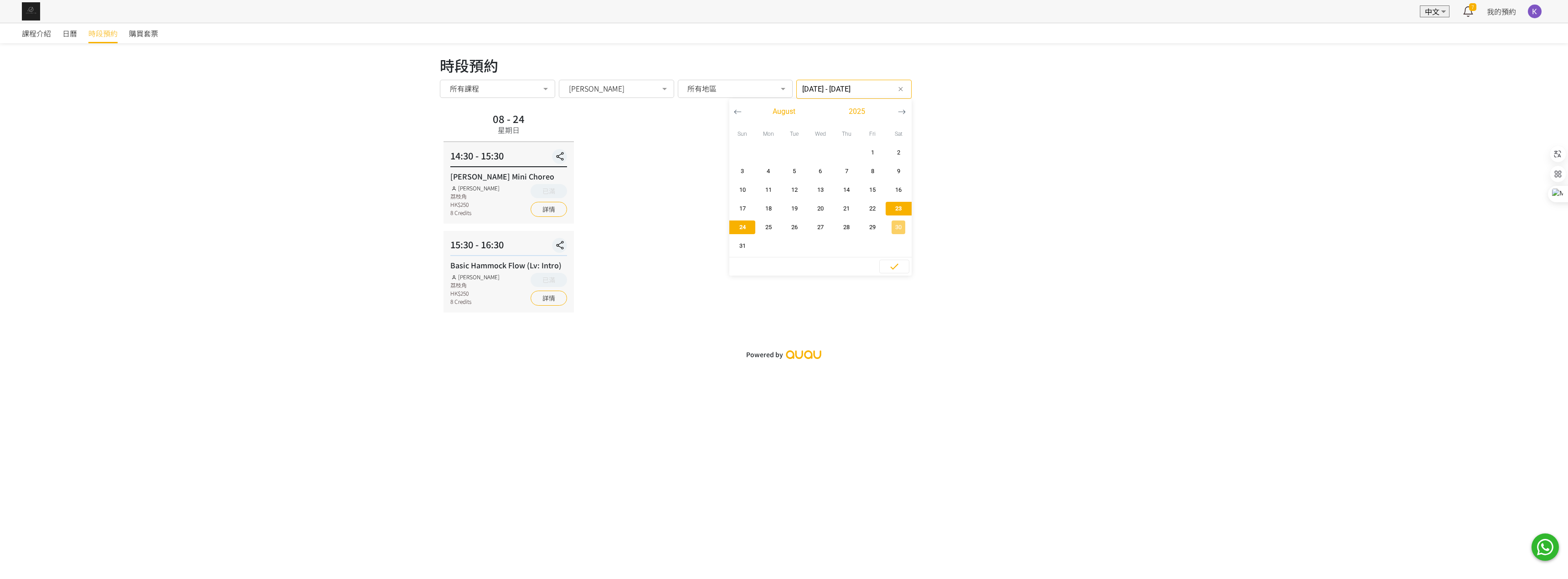click on "30" at bounding box center (898, 227) 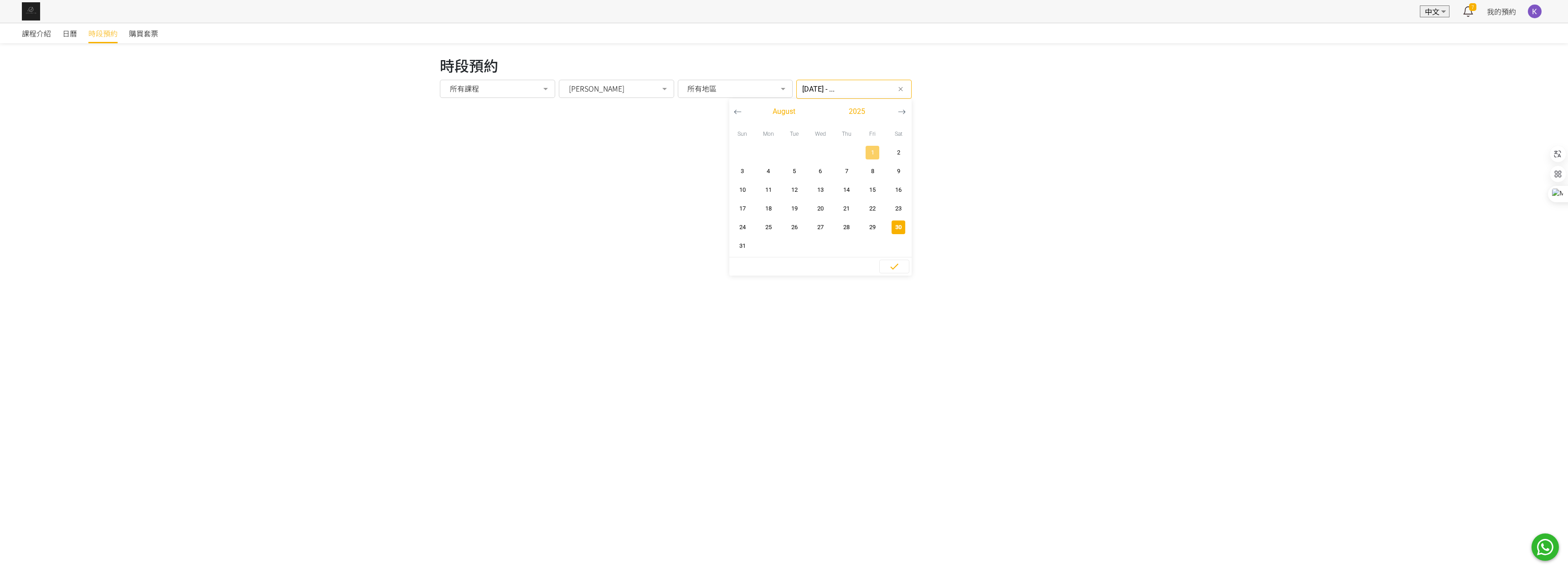 click on "1" at bounding box center (872, 153) 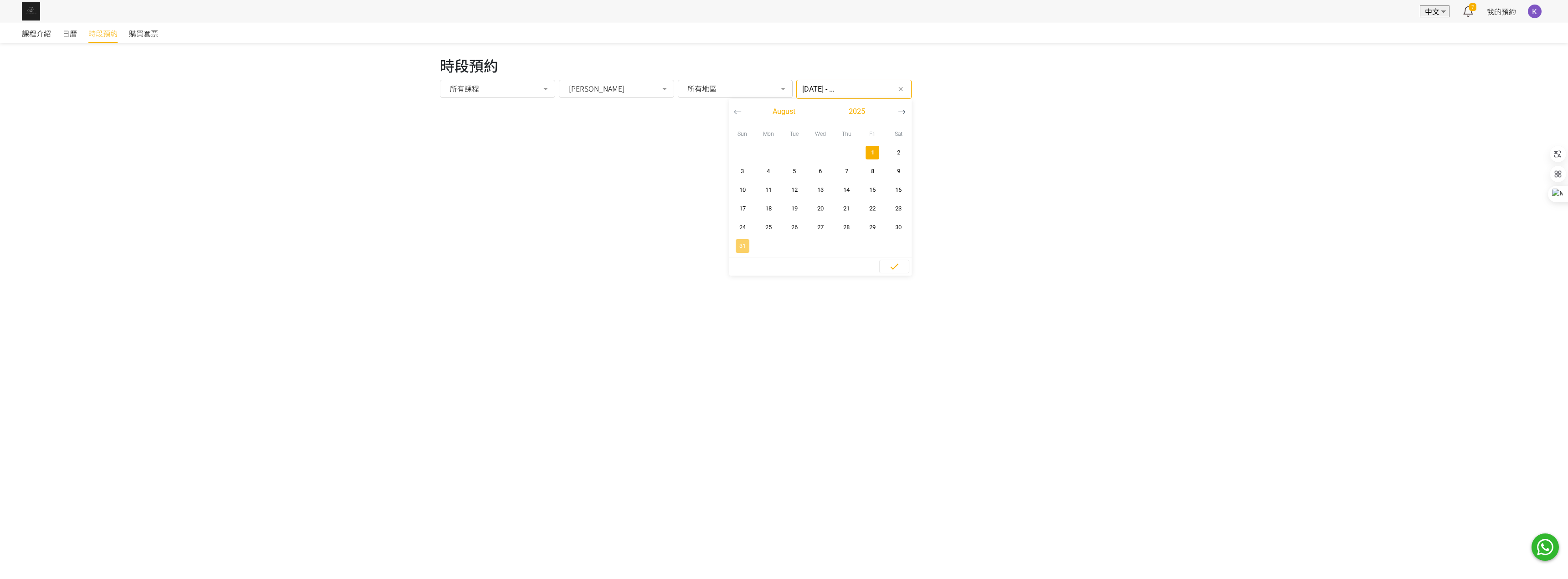 click on "31" at bounding box center (742, 246) 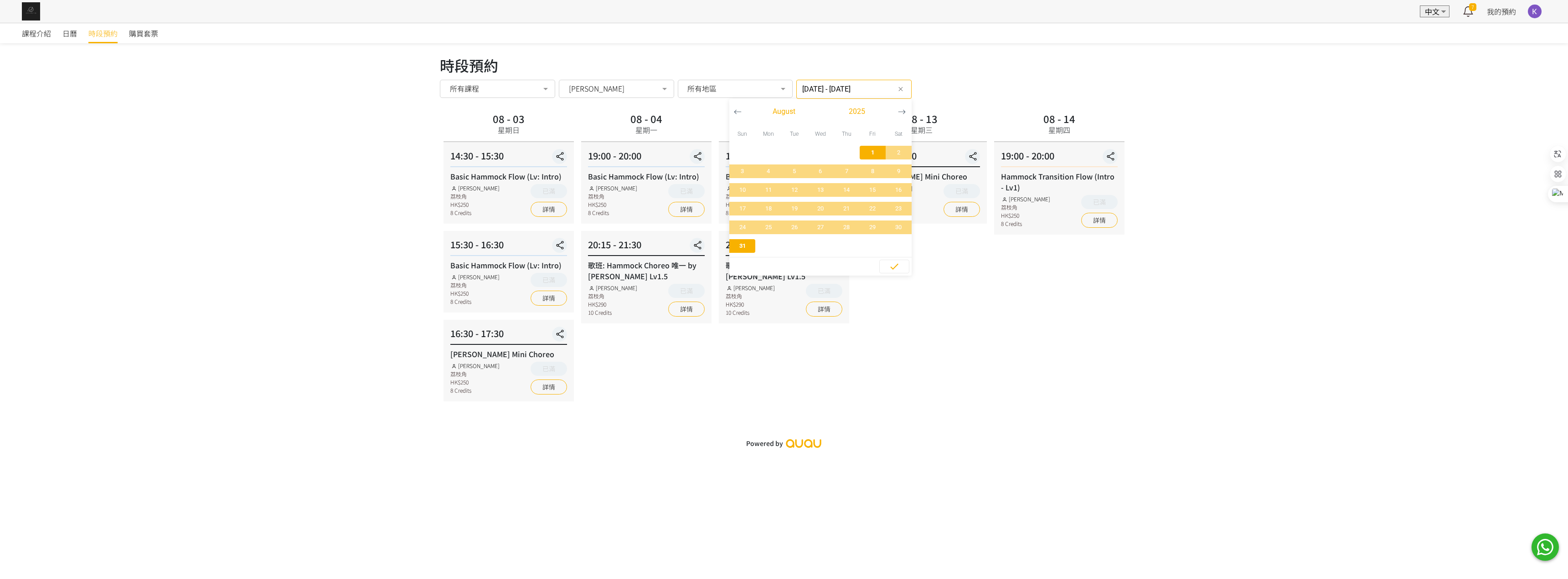 click on "課程介紹   日曆   時段預約   購買套票
時段預約
時段預約
所有課程         所有課程   Basic Hammock Flow (Lv: Intro)   歌班: Hammock Choreo 唯一 by Rachel Lv1.5   Silks Choreo by Joyce   Xena Mini Choreo   Coey Mini Choreo   歌班: 因為愛情 — 陳奕迅&王菲 Hammock Choreo by Veron Lv1   Hammock Transition Flow (Intro - Lv1)   歌班: 比賽version 《盛夏光年》Lv2 by Rachel   Flying Pole Workshop   Jessica Mini Choreo   Rachel Mini Choreo   Hammock - Foundation 1 (Spinning Technique)   Veron Mini Choreo Lv1   歌班: 麥浚龍《劊子手最後一夜》by Rachel & Veron   歌班：生命之花 Hammock Choreo by Fi lv1.5   歌班：我們都是第一次做人 — Firdhaus Hammock Choreo by Veron Lv1     No elements found. Consider changing the search query.   List is empty.                Rachel Ng          所有導師   Fiona Tang    Rachel Ng    Tracy    Veron    Xena    Chloie    Jessica Ng    Mavis    Joyce" at bounding box center (784, 238) 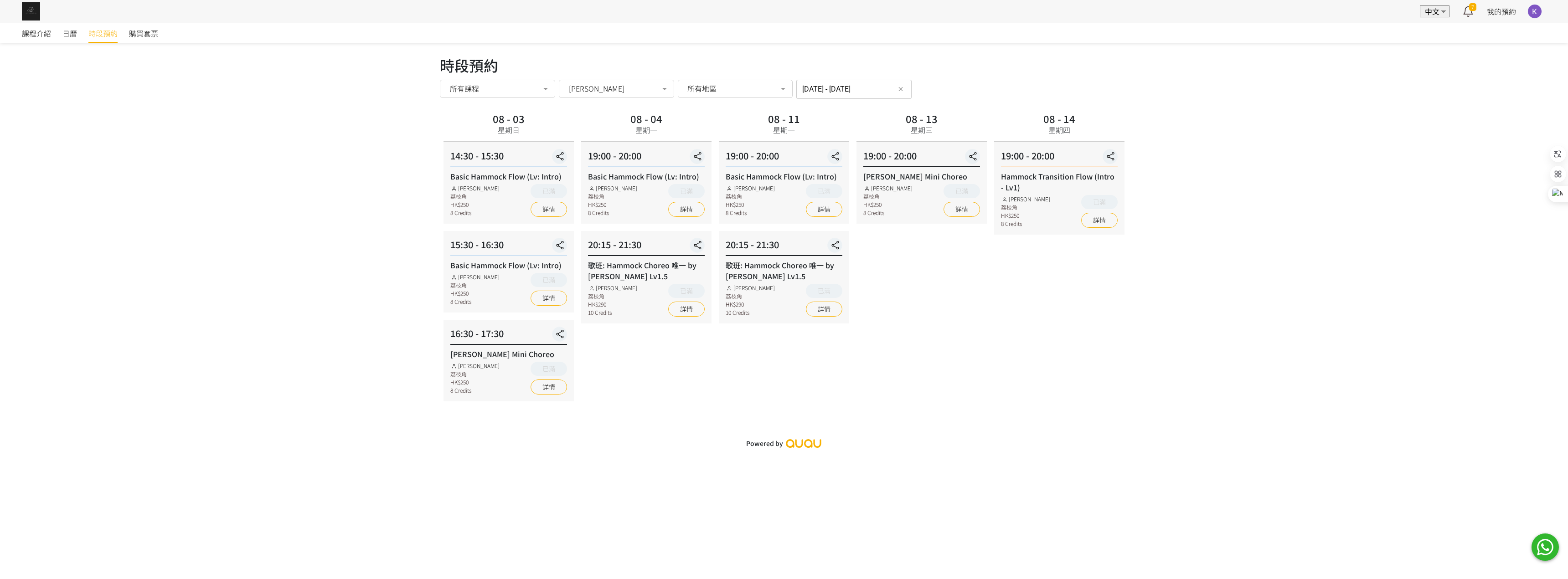 click on "2025-08-01 - 2025-08-31
篩選日期
✕
August
2025
Sun
Mon
Tue
Wed
Thu
Fri
Sat
1
2
3
4
5
6
7
8
9
10
11
12
13
14
15
16
17
18
19
20
21
22
23
24
25
26" at bounding box center (854, 89) 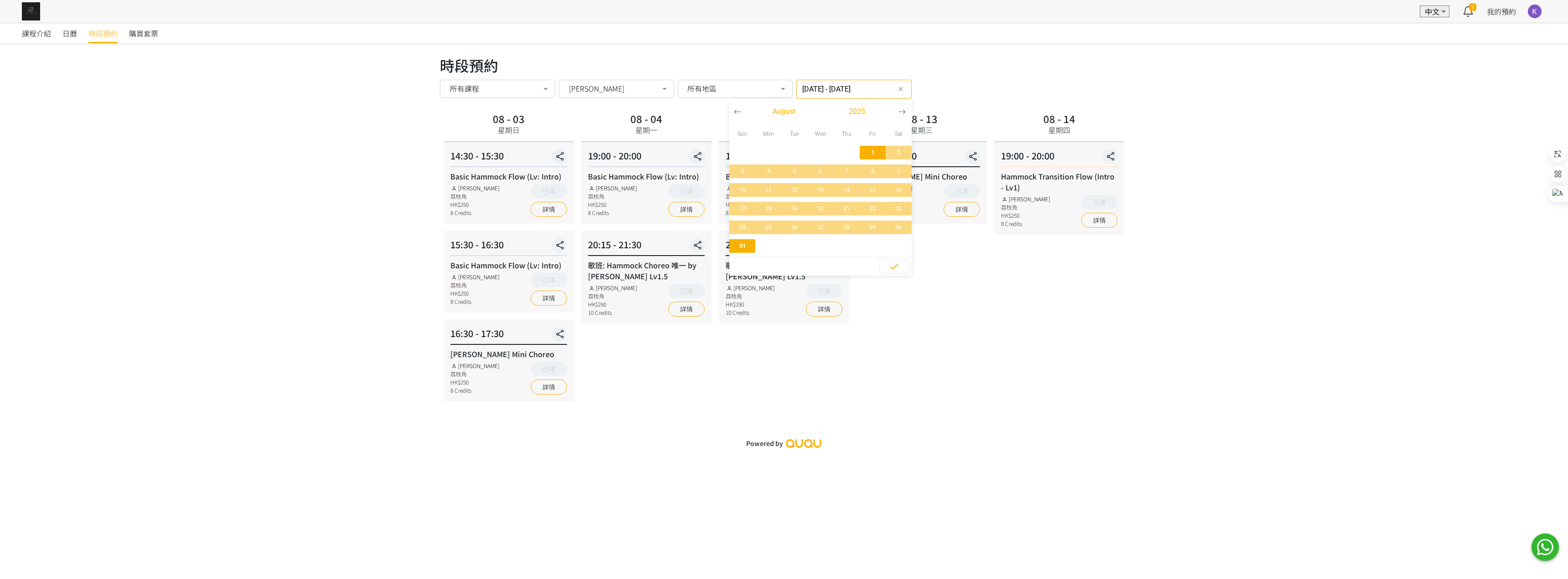 click on "08 -
14
星期四
19:00 - 20:00
Hammock Transition Flow (Intro - Lv1)
Rachel Ng
荔枝角
HK$250
8 Credits
已滿
詳情" at bounding box center [1059, 256] 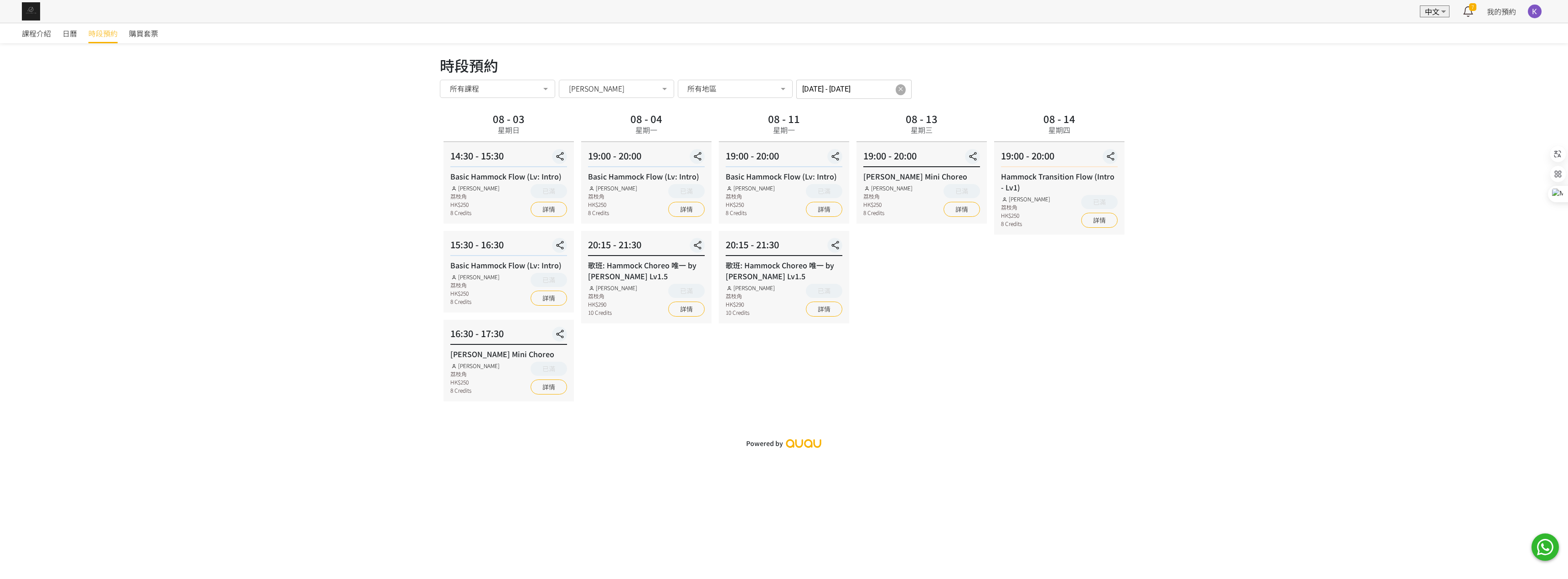 click on "✕" at bounding box center (901, 89) 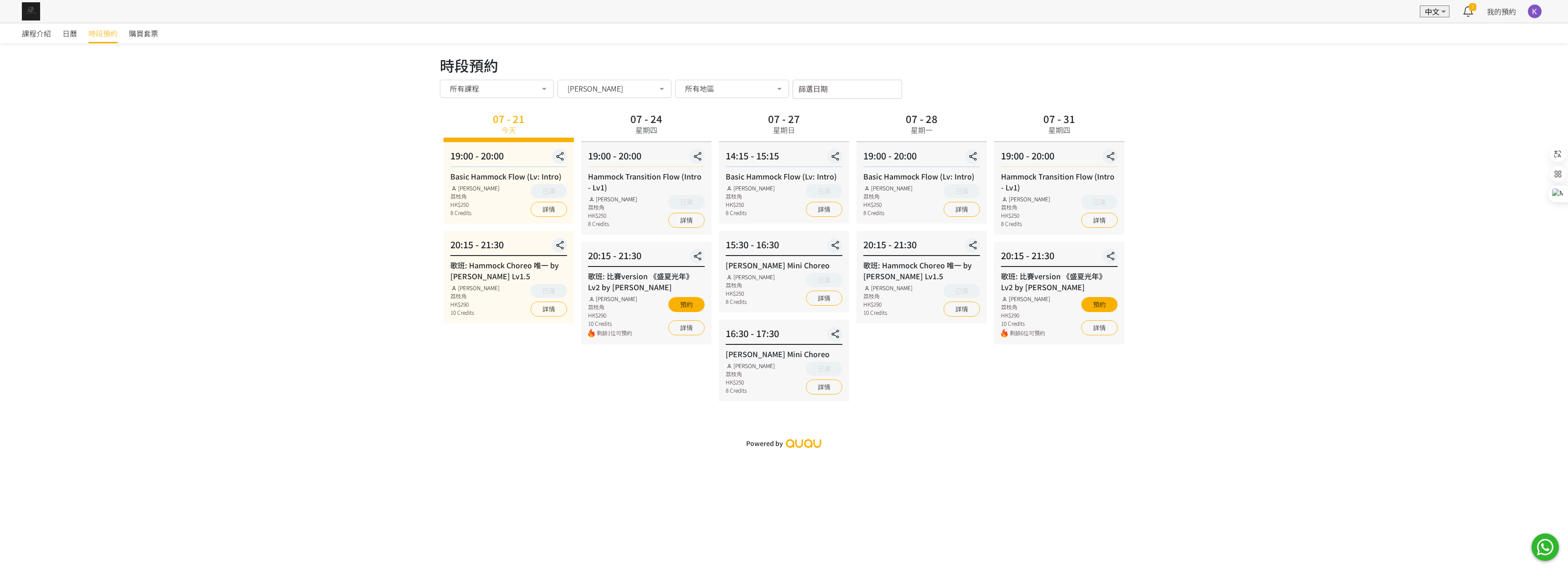click on "時段預約" at bounding box center [103, 33] 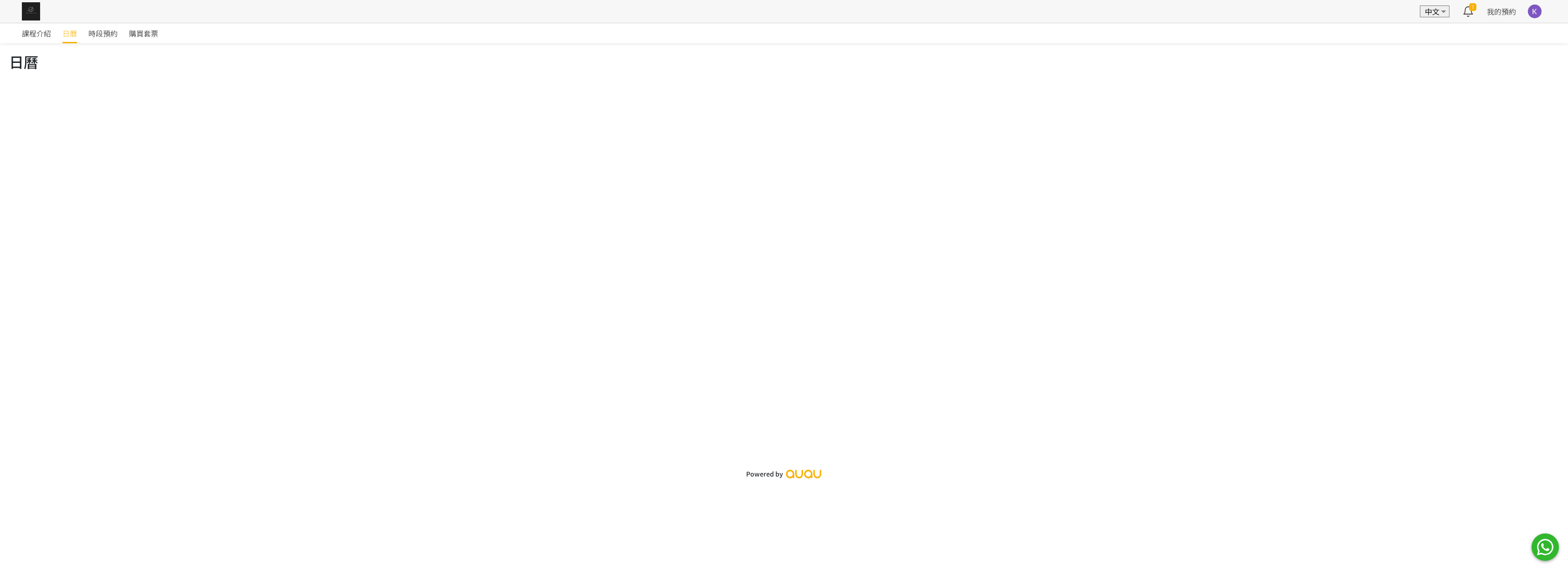 scroll, scrollTop: 0, scrollLeft: 0, axis: both 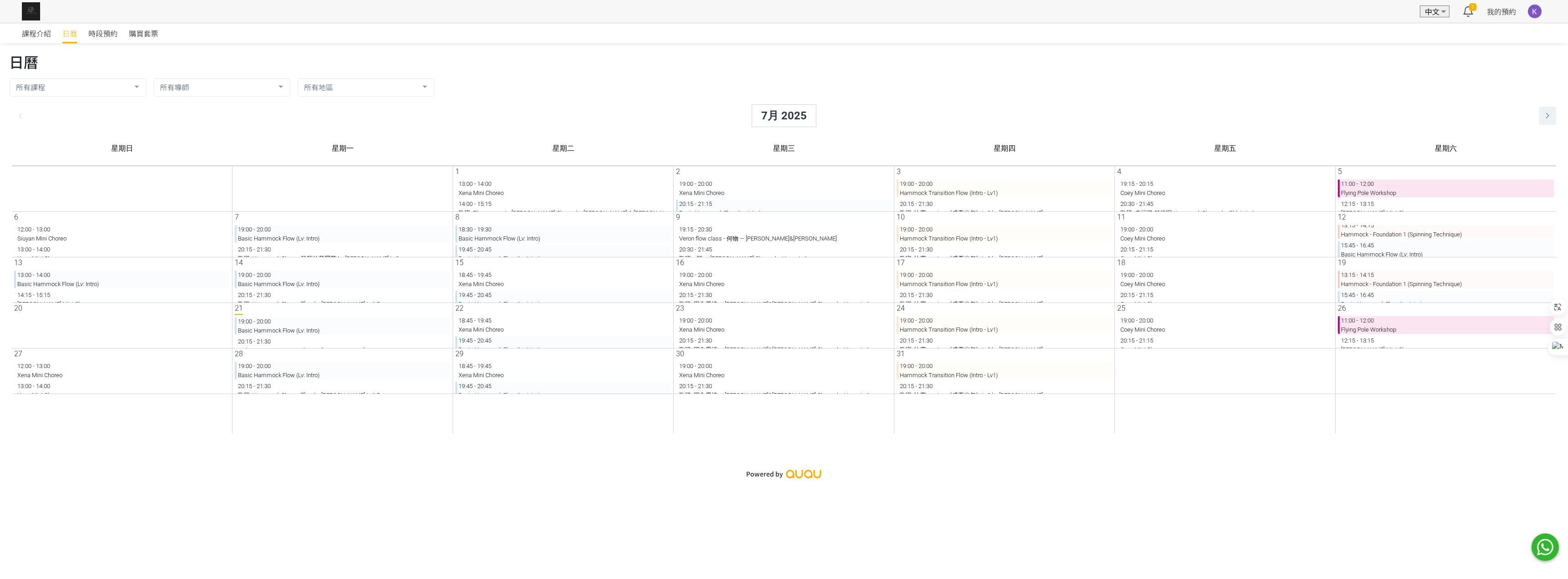click at bounding box center [1540, 116] 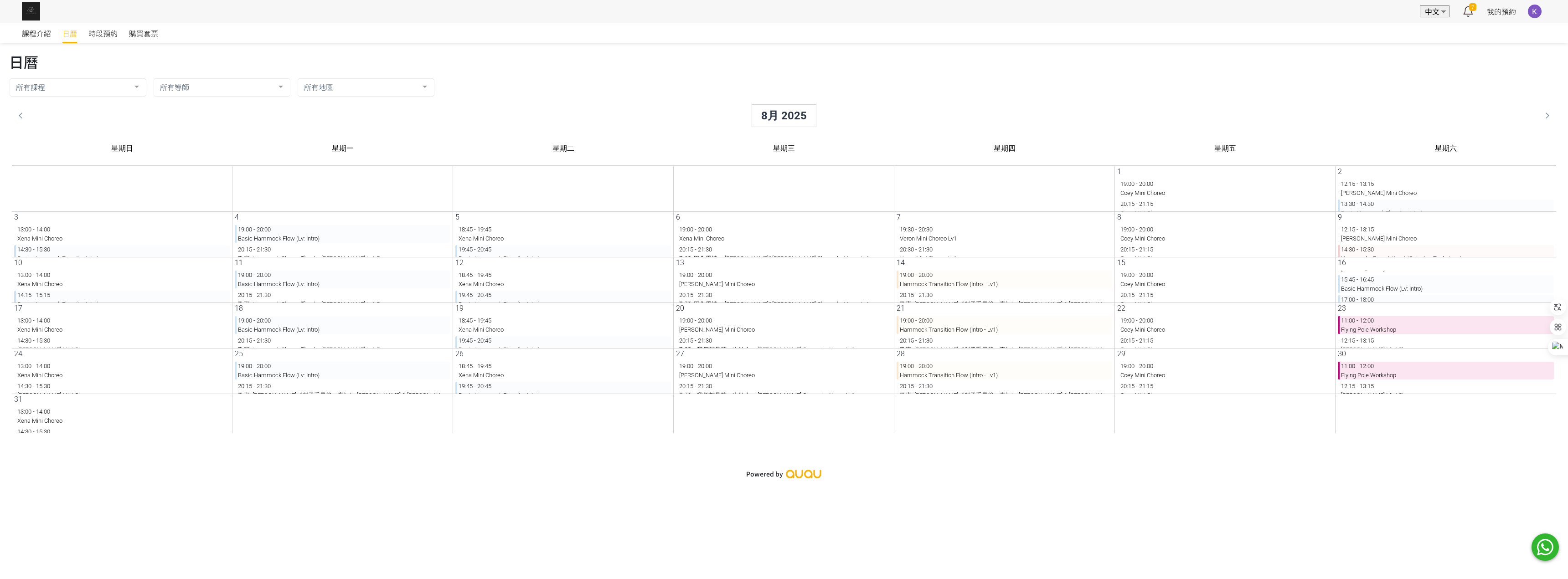 scroll, scrollTop: 32, scrollLeft: 0, axis: vertical 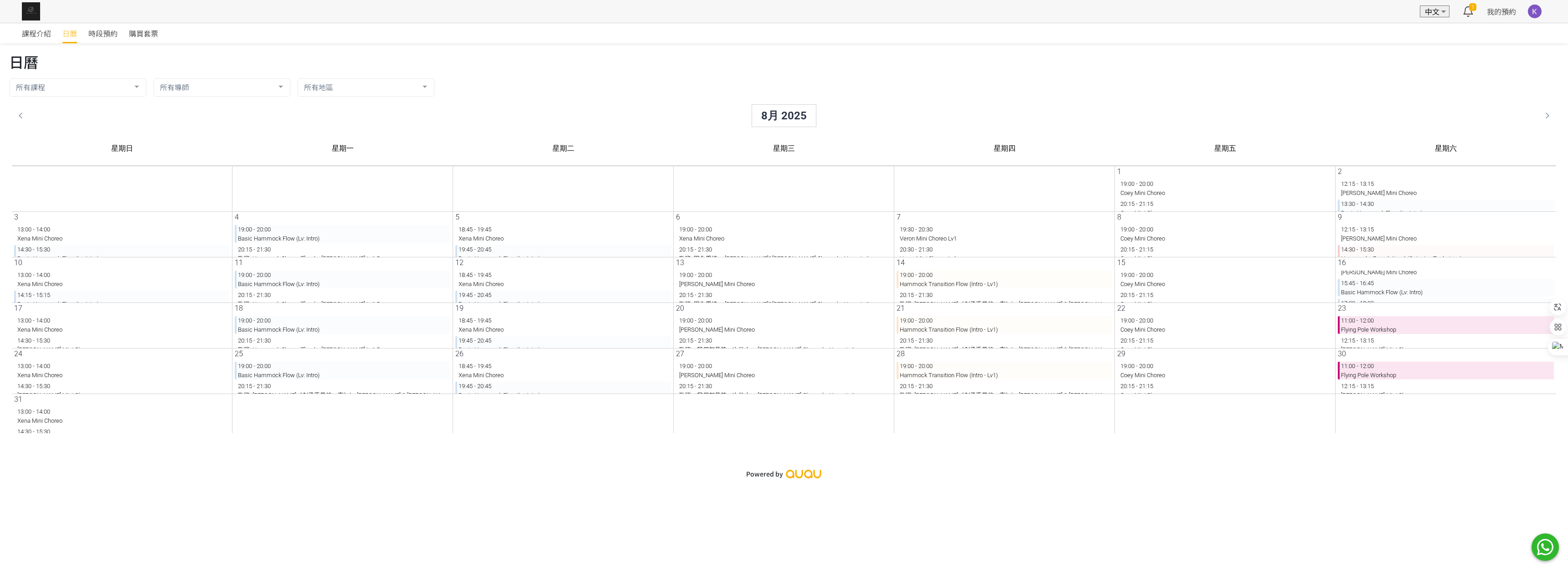 drag, startPoint x: 1547, startPoint y: 276, endPoint x: 1550, endPoint y: 364, distance: 88.05112 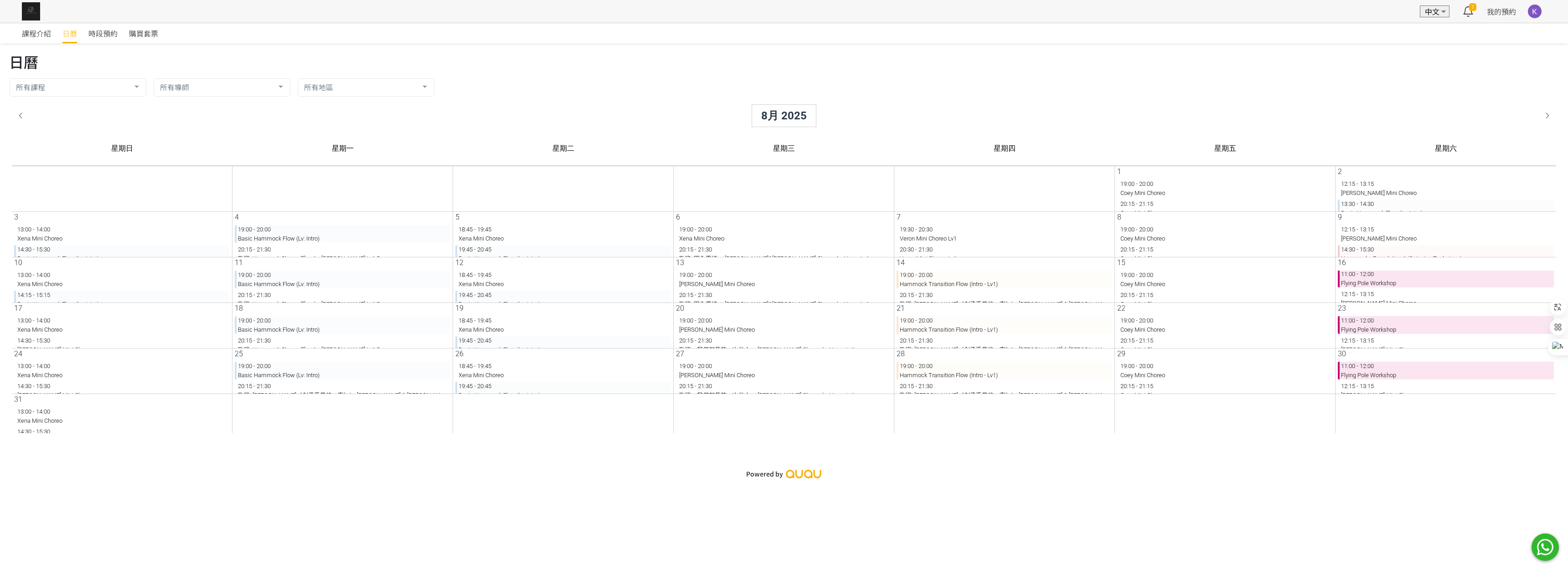 scroll, scrollTop: 0, scrollLeft: 0, axis: both 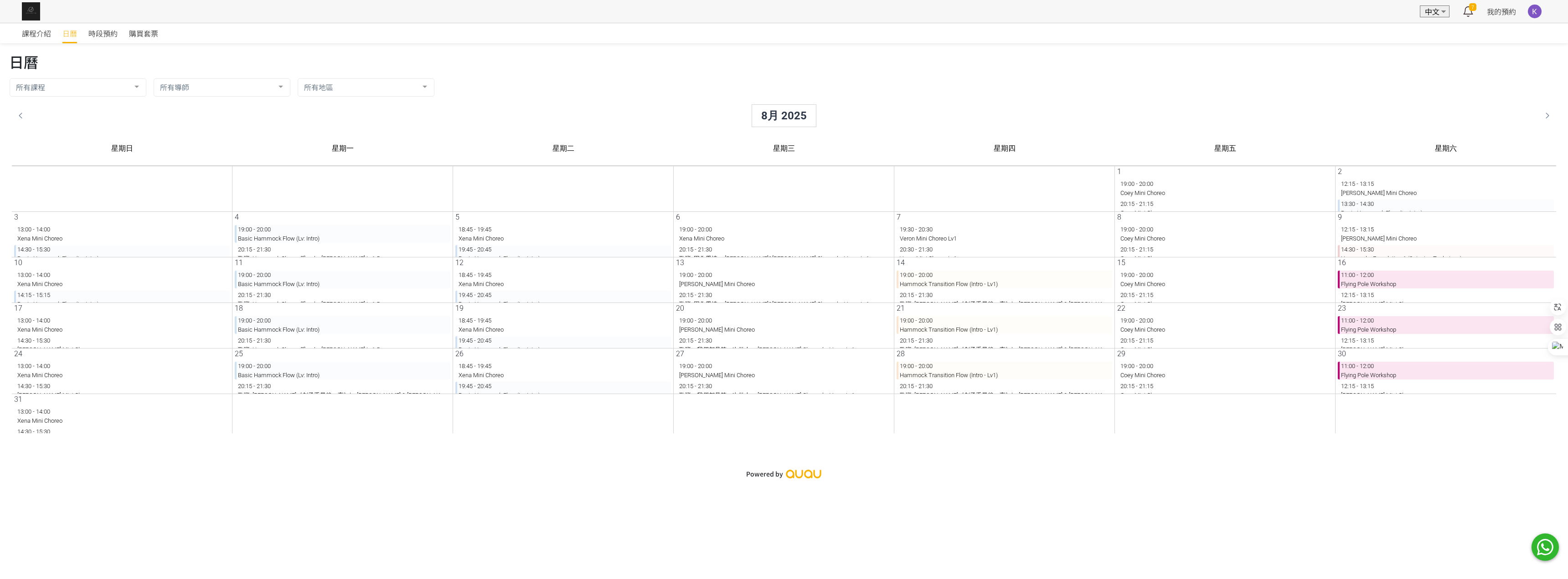 click on "14:30 - 15:30
Hammock - Foundation 1 (Spinning Technique)" at bounding box center [1439, 254] 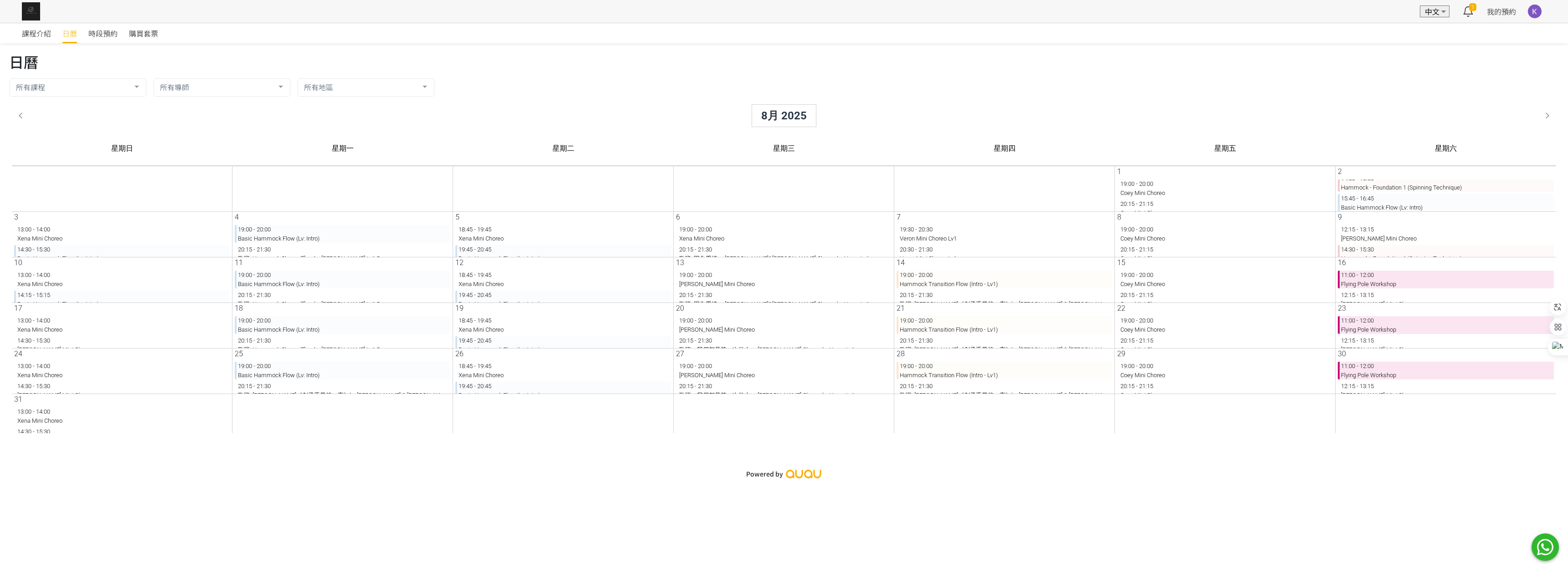 scroll, scrollTop: 0, scrollLeft: 0, axis: both 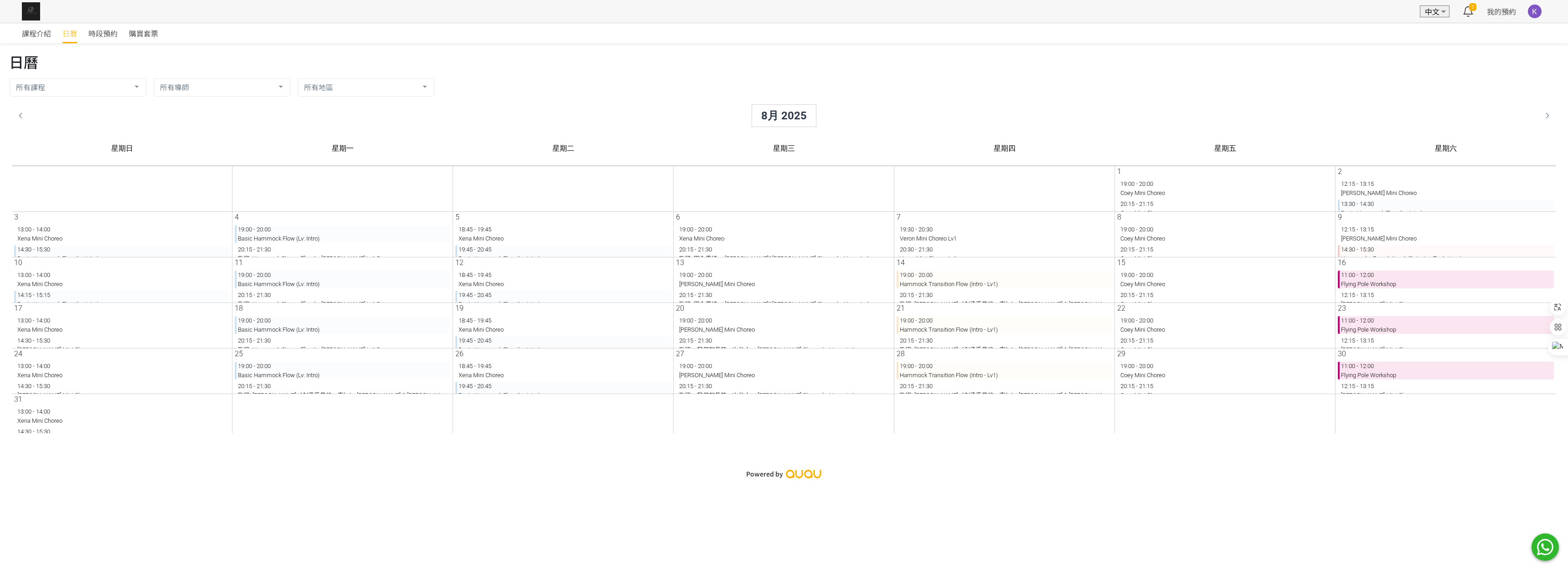 click on "13:30 - 14:30
Basic Hammock Flow (Lv: Intro)" at bounding box center (1439, 208) 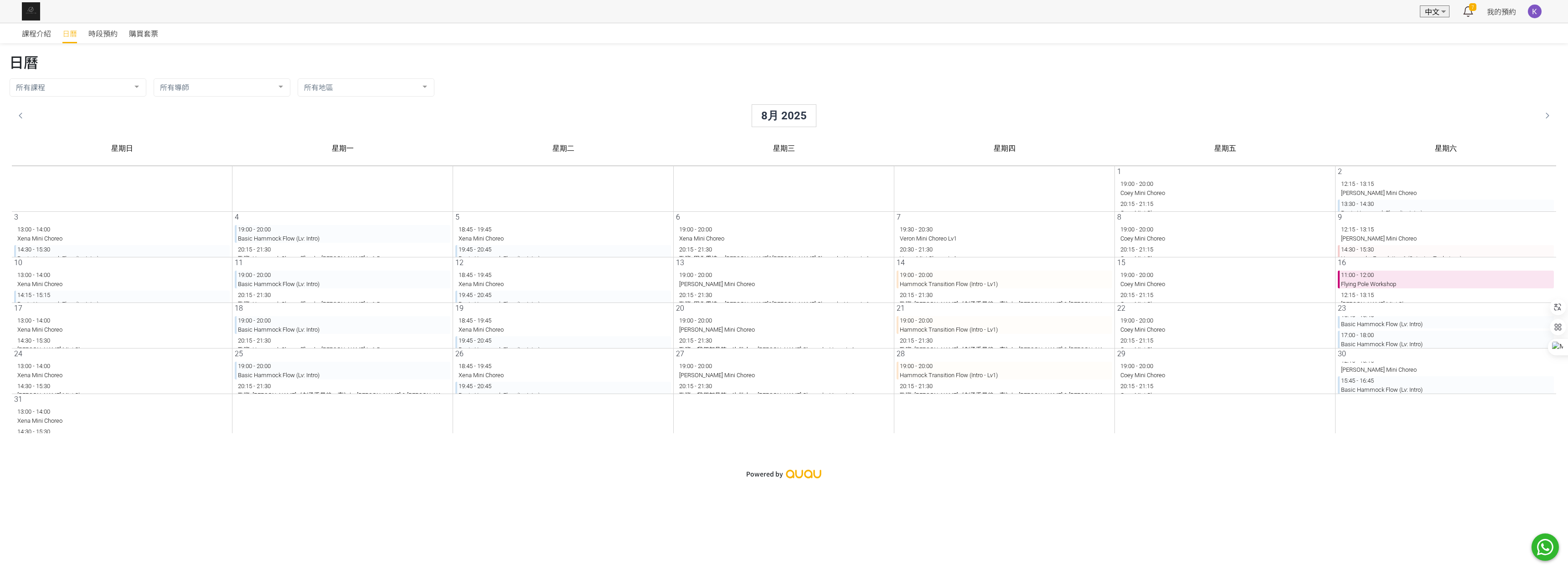 scroll, scrollTop: 48, scrollLeft: 0, axis: vertical 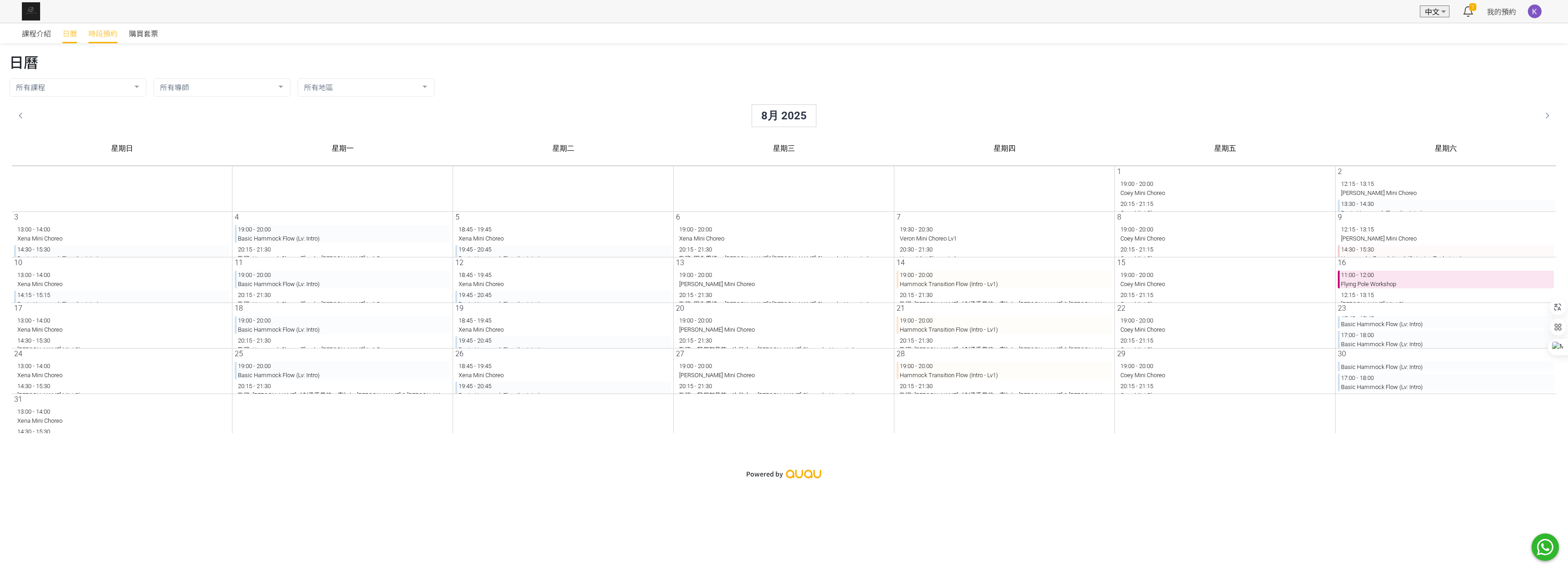 click on "時段預約" at bounding box center (103, 33) 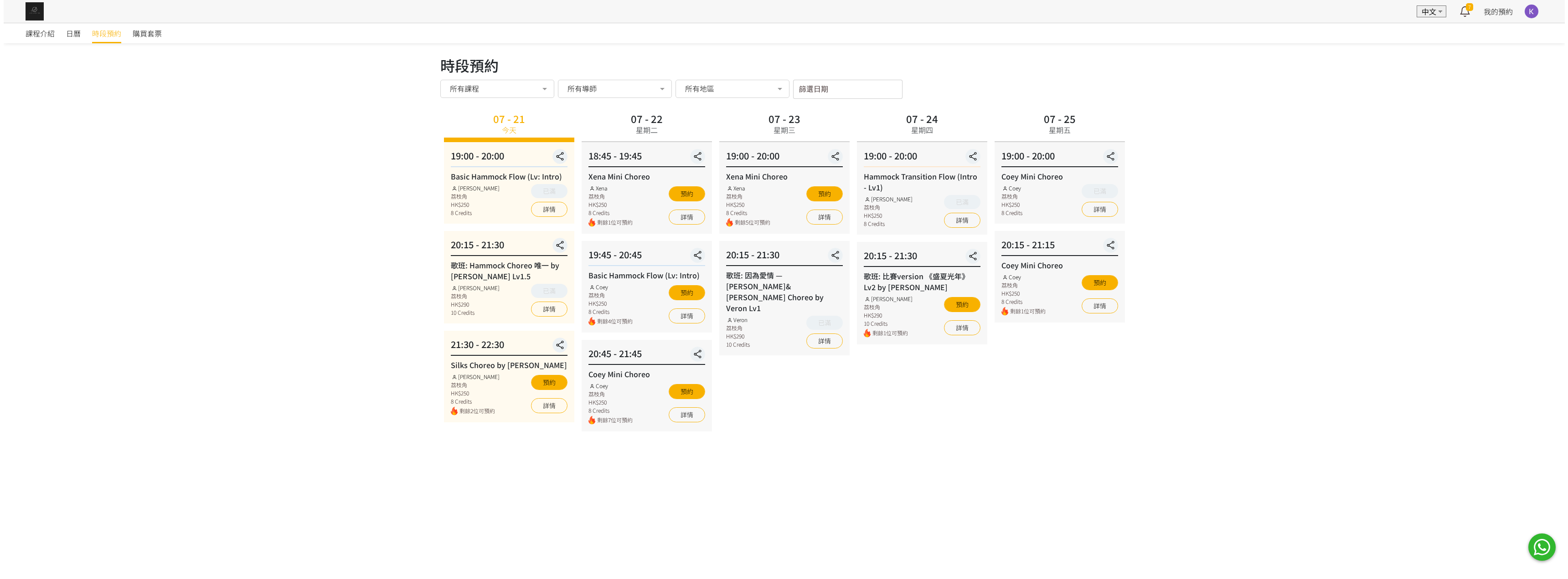 scroll, scrollTop: 0, scrollLeft: 0, axis: both 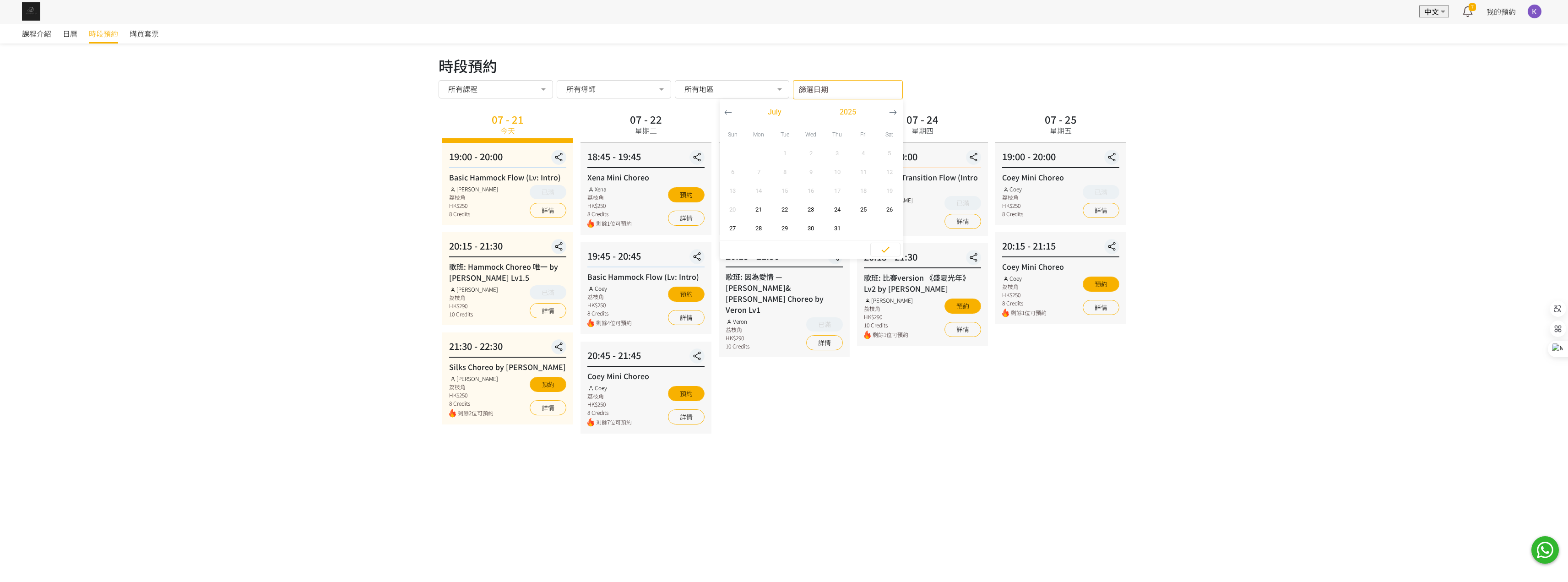 click on "篩選日期" at bounding box center [848, 90] 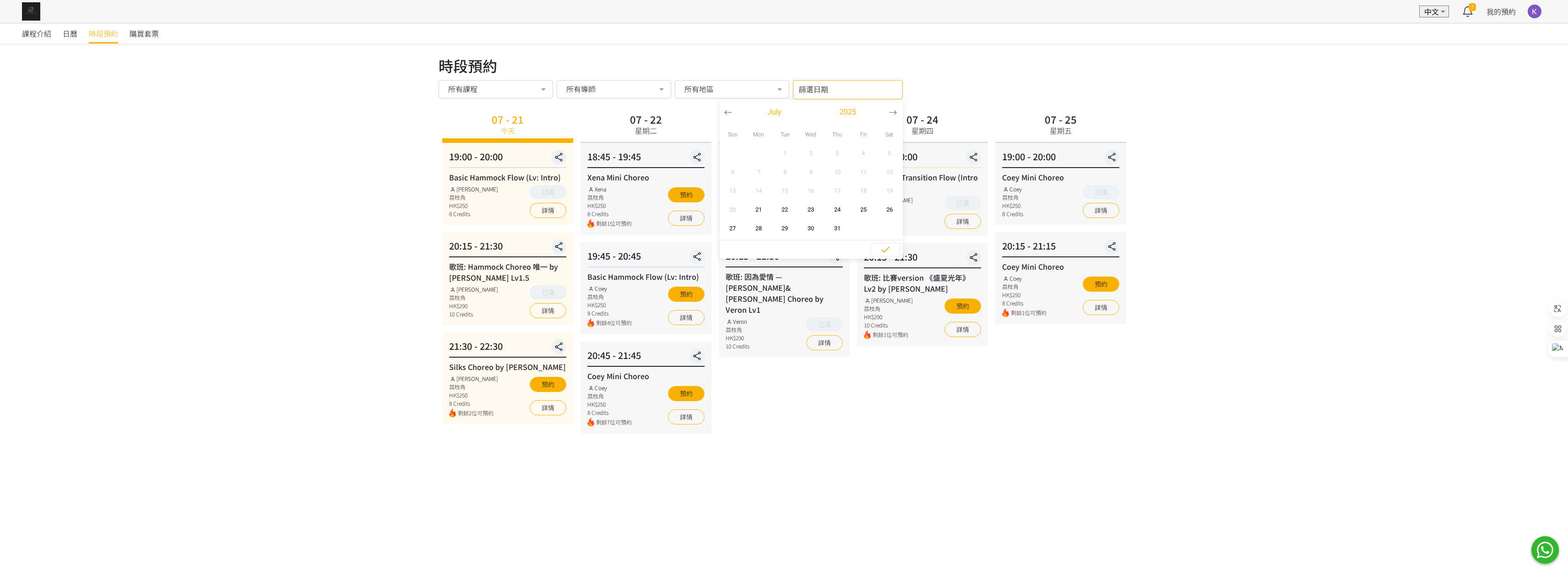 click at bounding box center (893, 112) 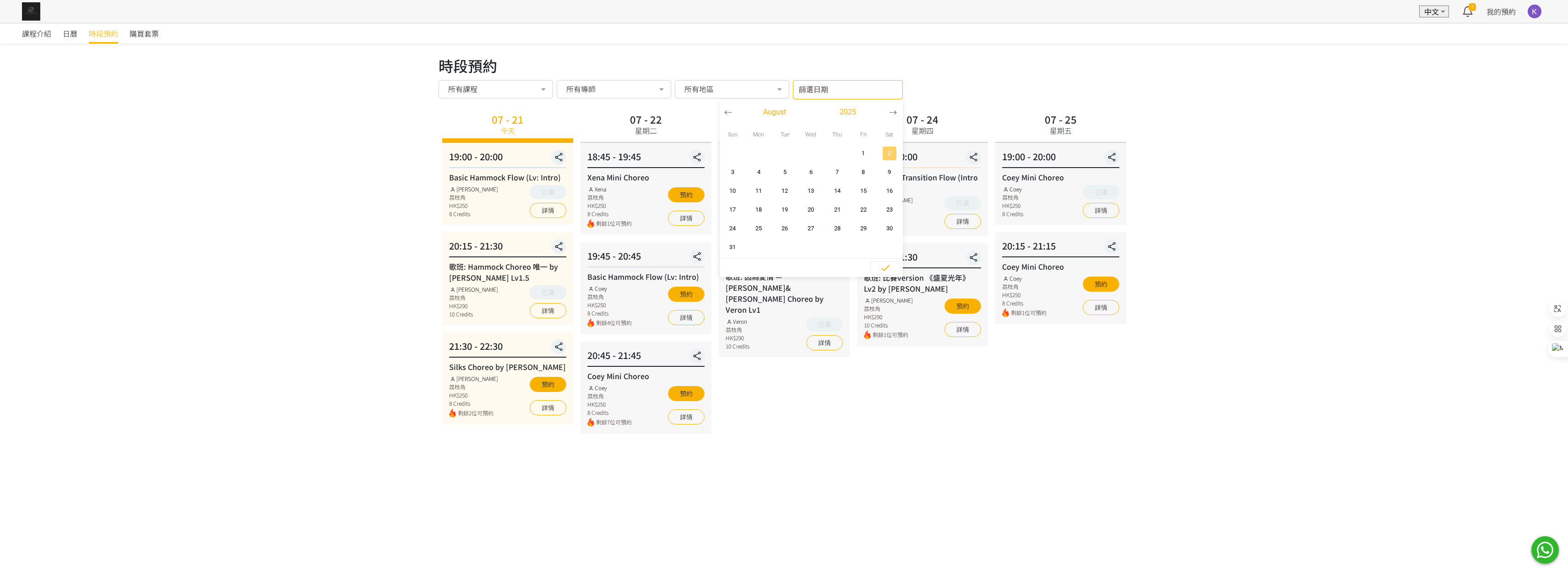 click on "2" at bounding box center [889, 153] 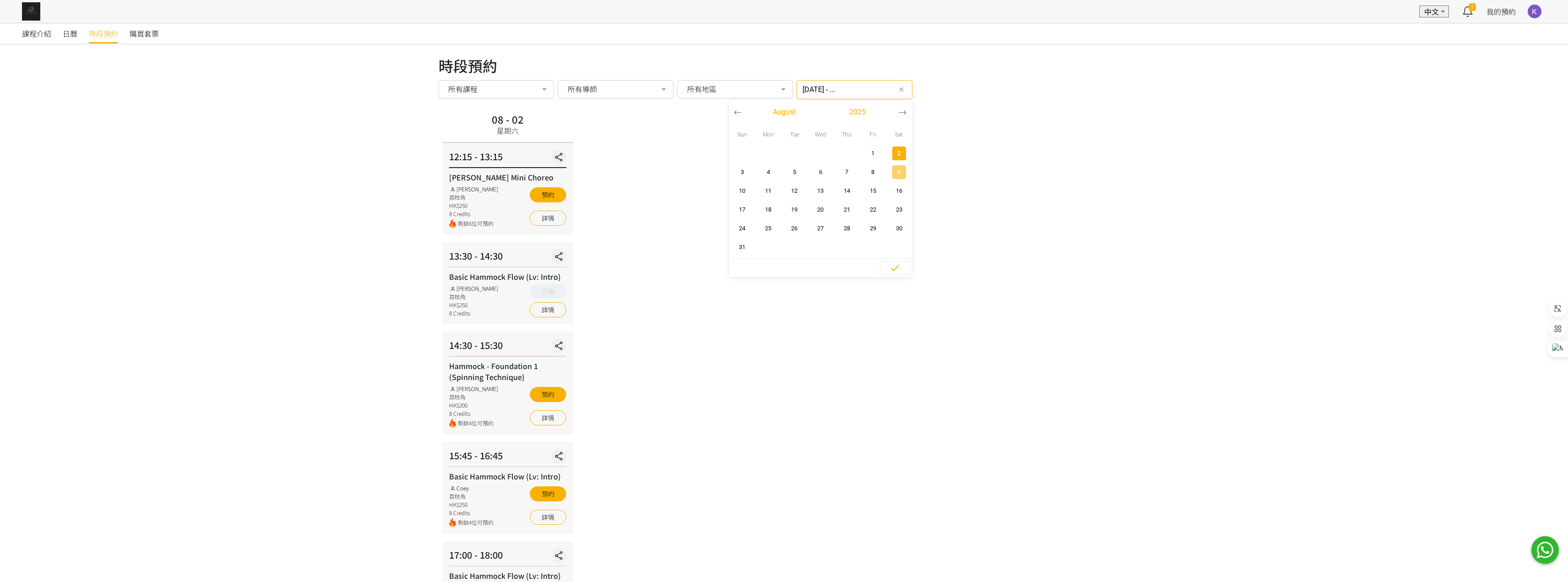 click on "9" at bounding box center [899, 172] 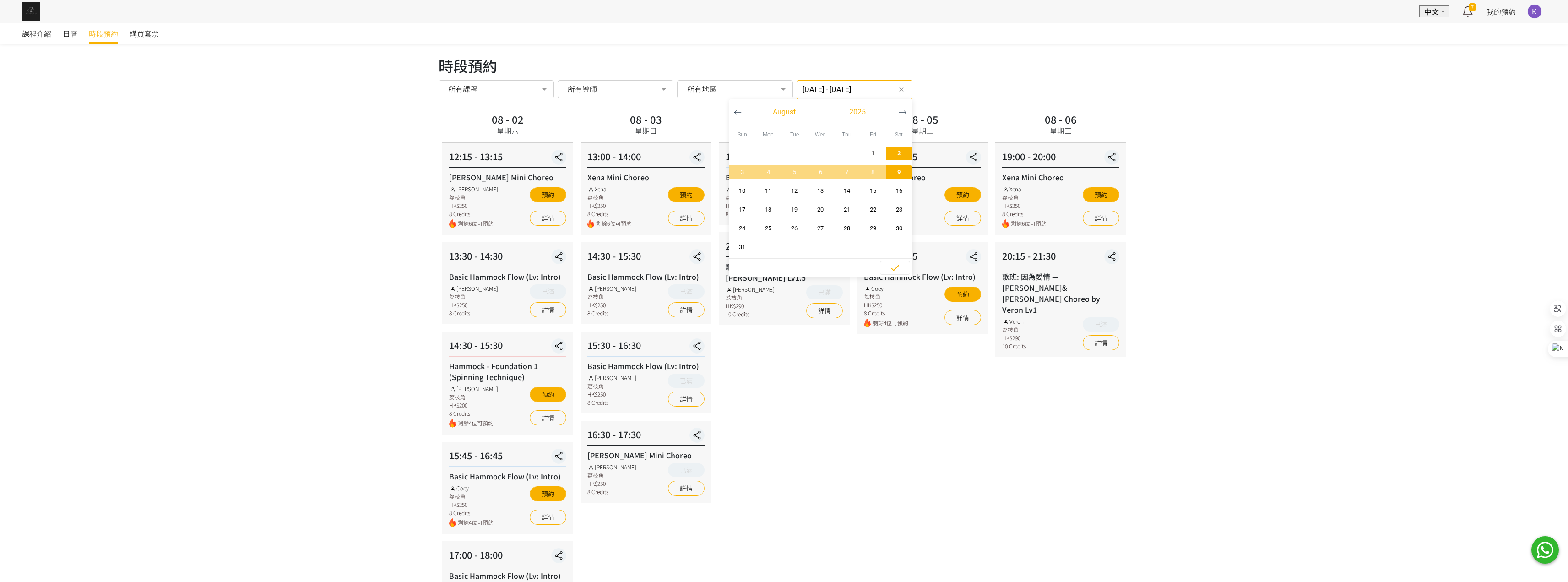 click on "2" at bounding box center (899, 153) 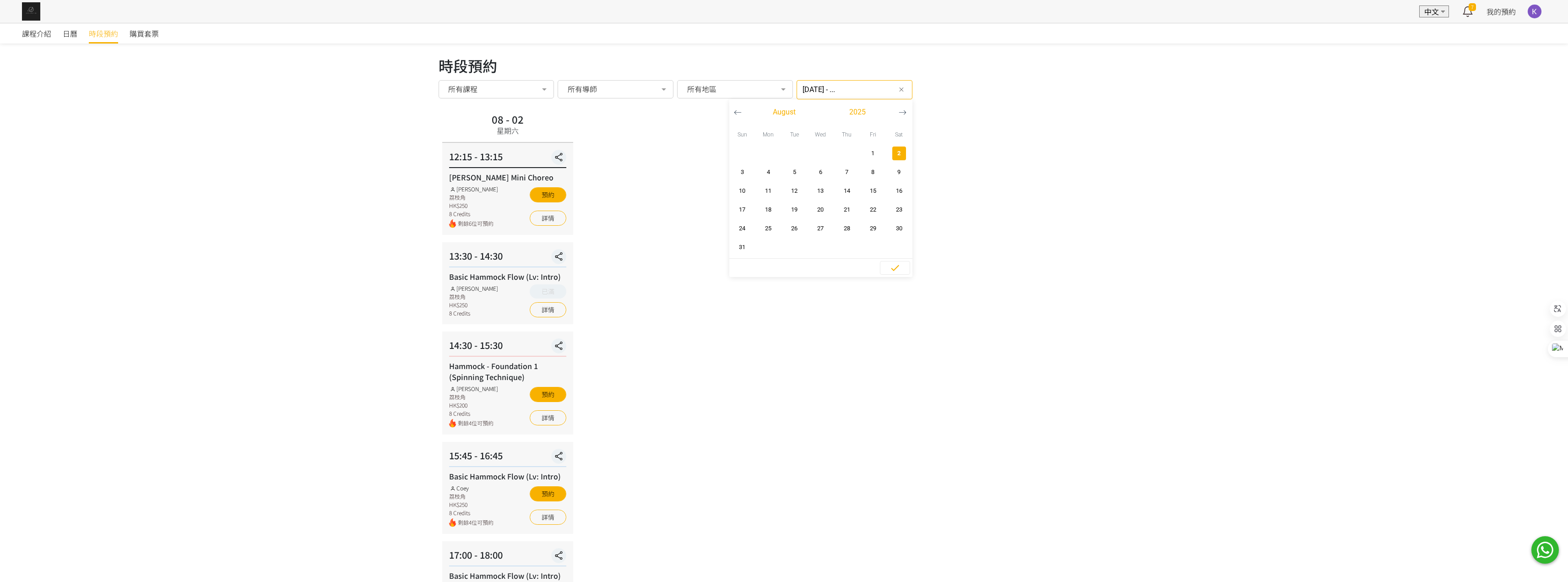 click on "2" at bounding box center [899, 153] 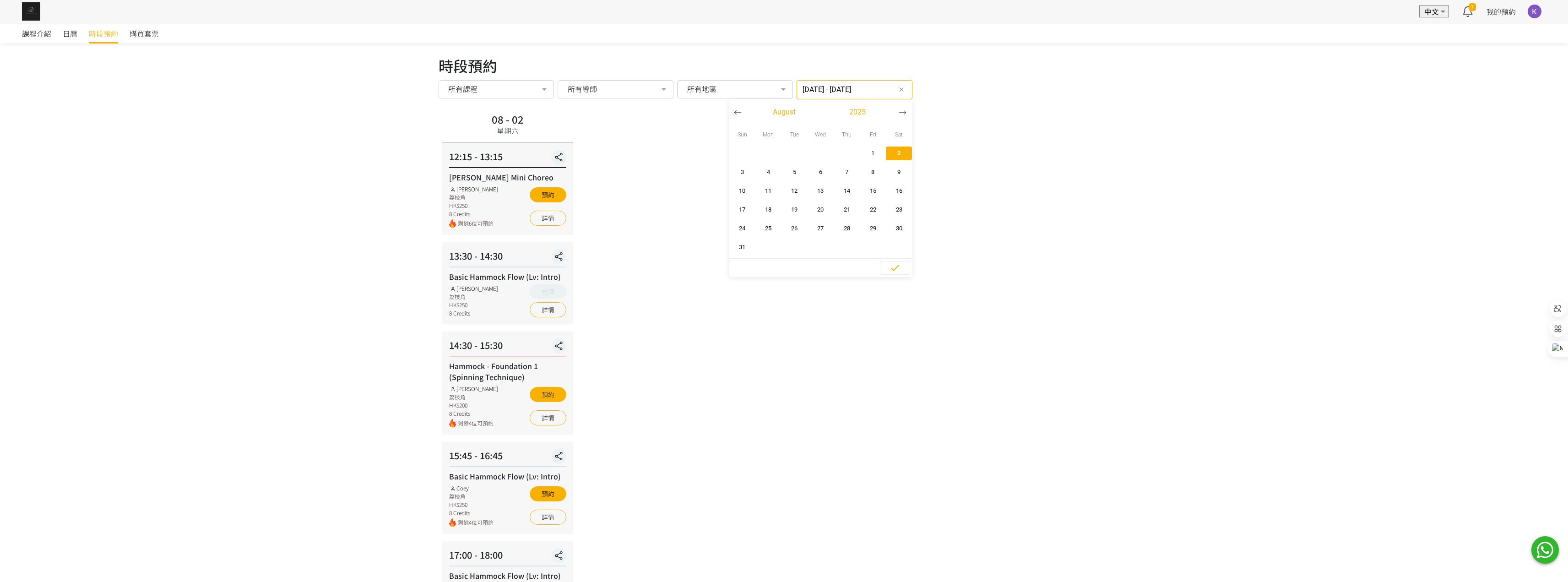 click on "2" at bounding box center [899, 153] 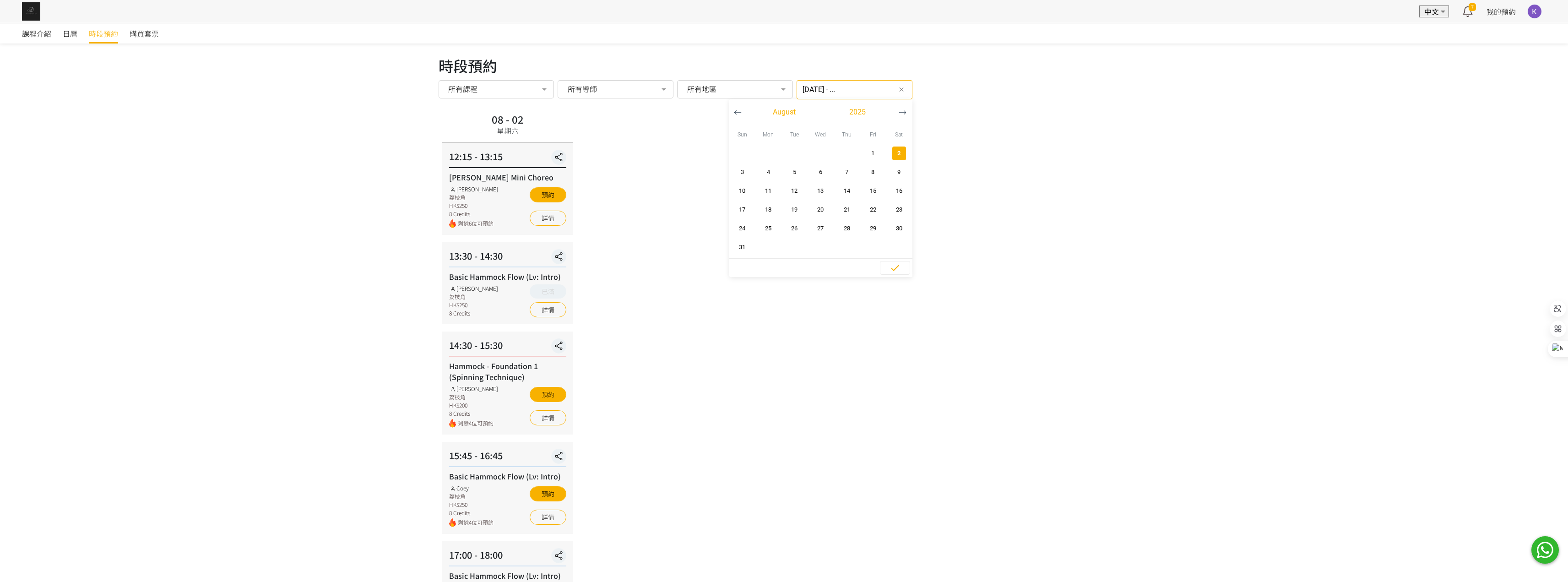 click on "2" at bounding box center (899, 153) 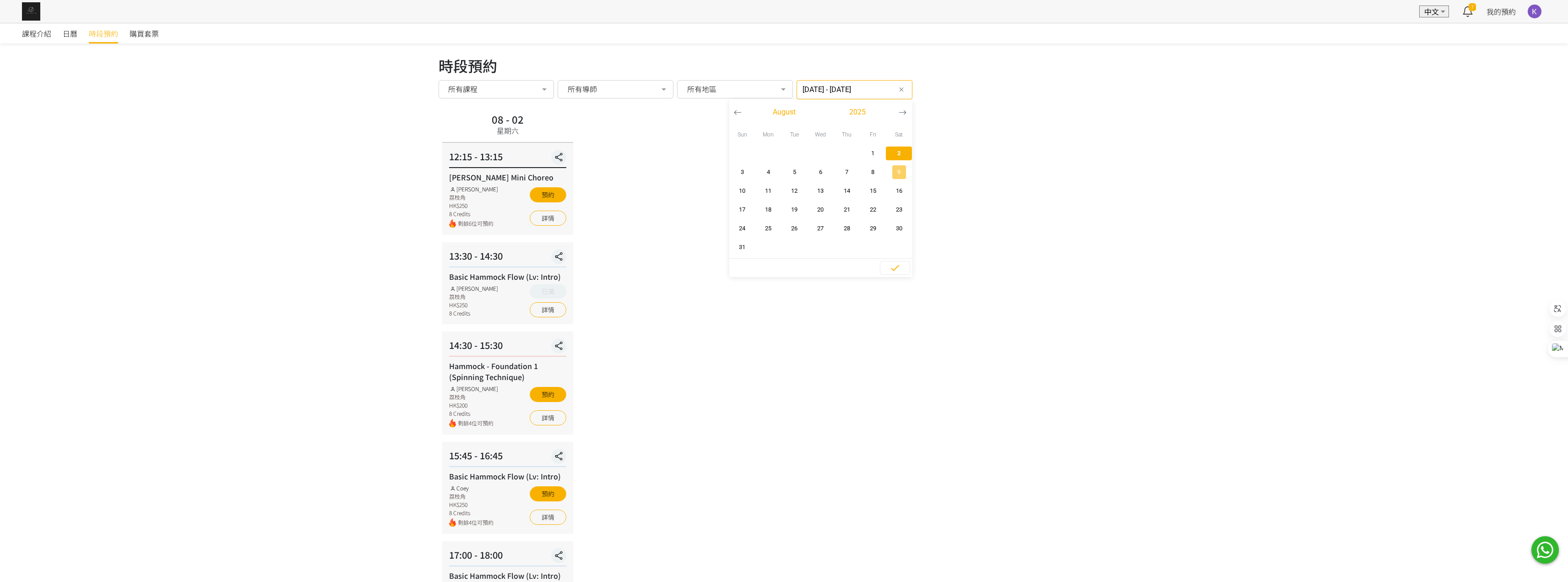 click on "9" at bounding box center (899, 172) 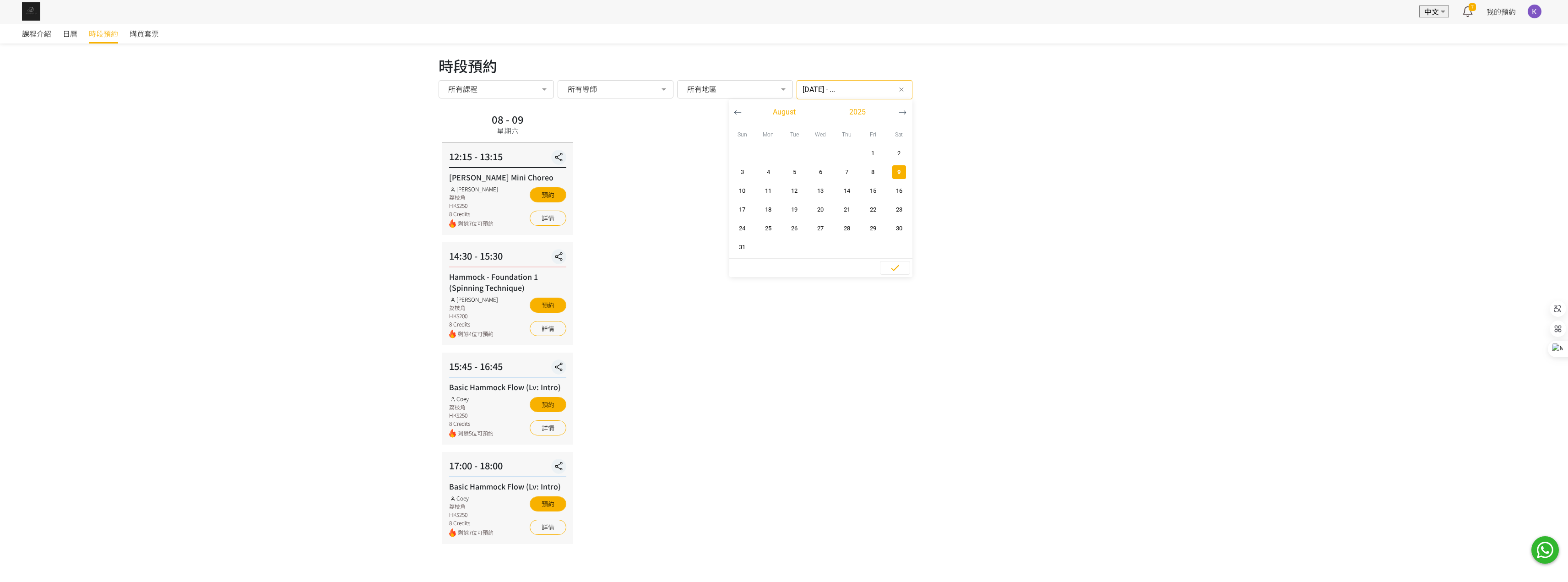 click on "9" at bounding box center [899, 172] 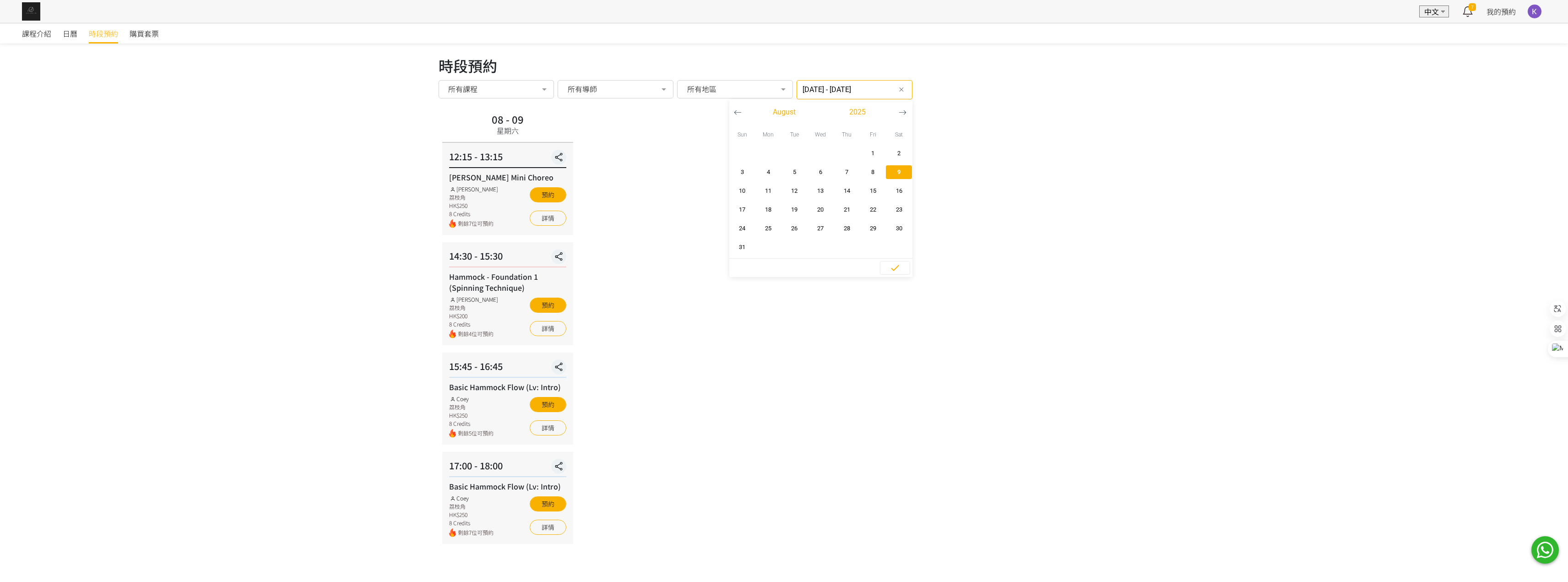 click on "9" at bounding box center (899, 172) 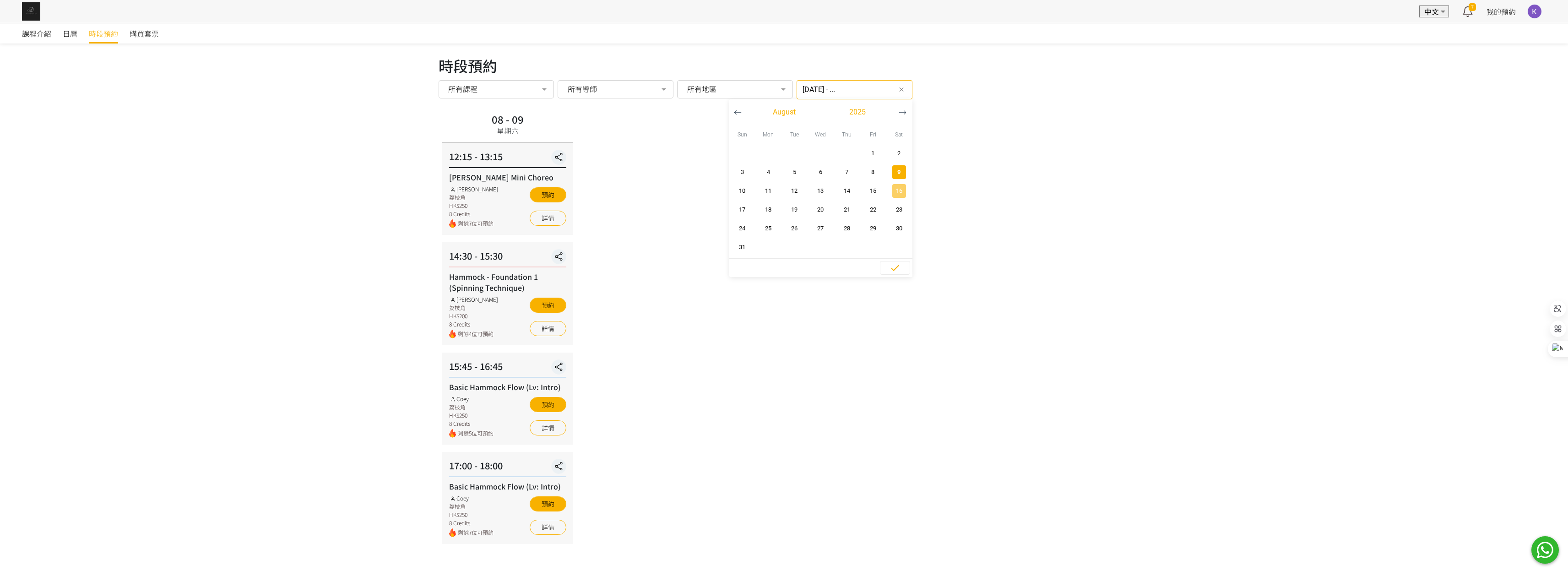 click on "16" at bounding box center [899, 191] 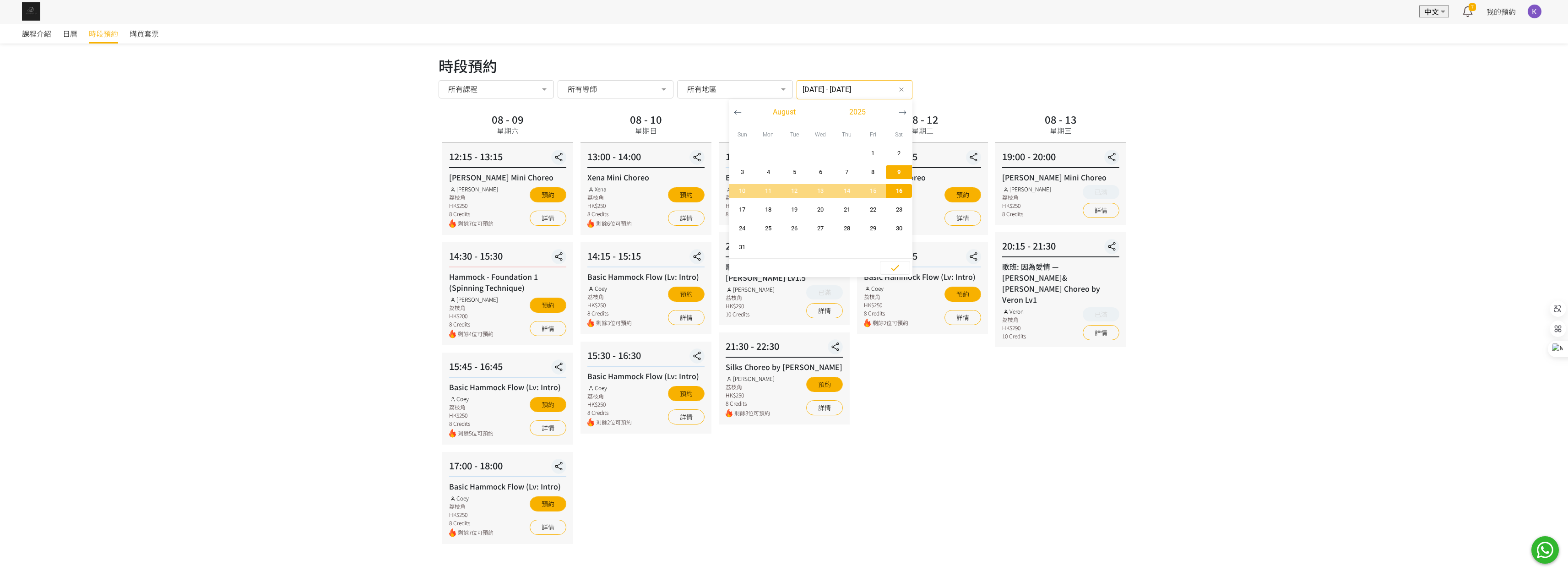 click on "16" at bounding box center (899, 191) 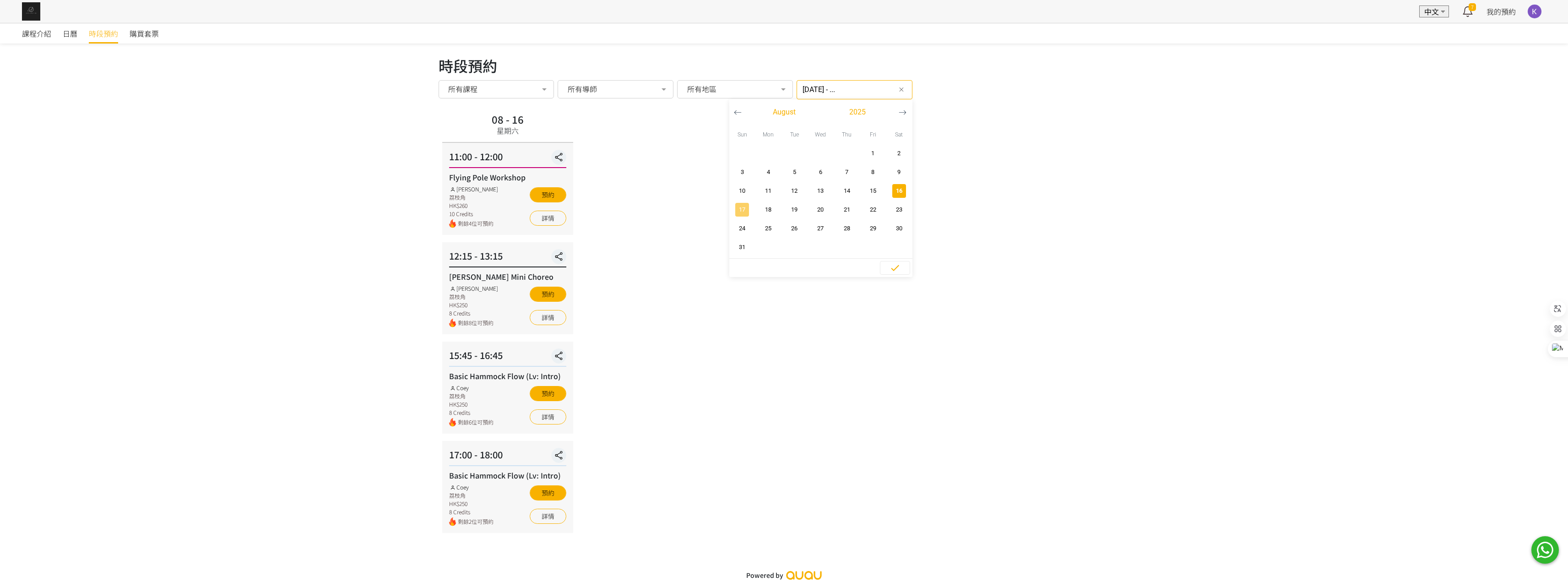 click on "17" at bounding box center [742, 210] 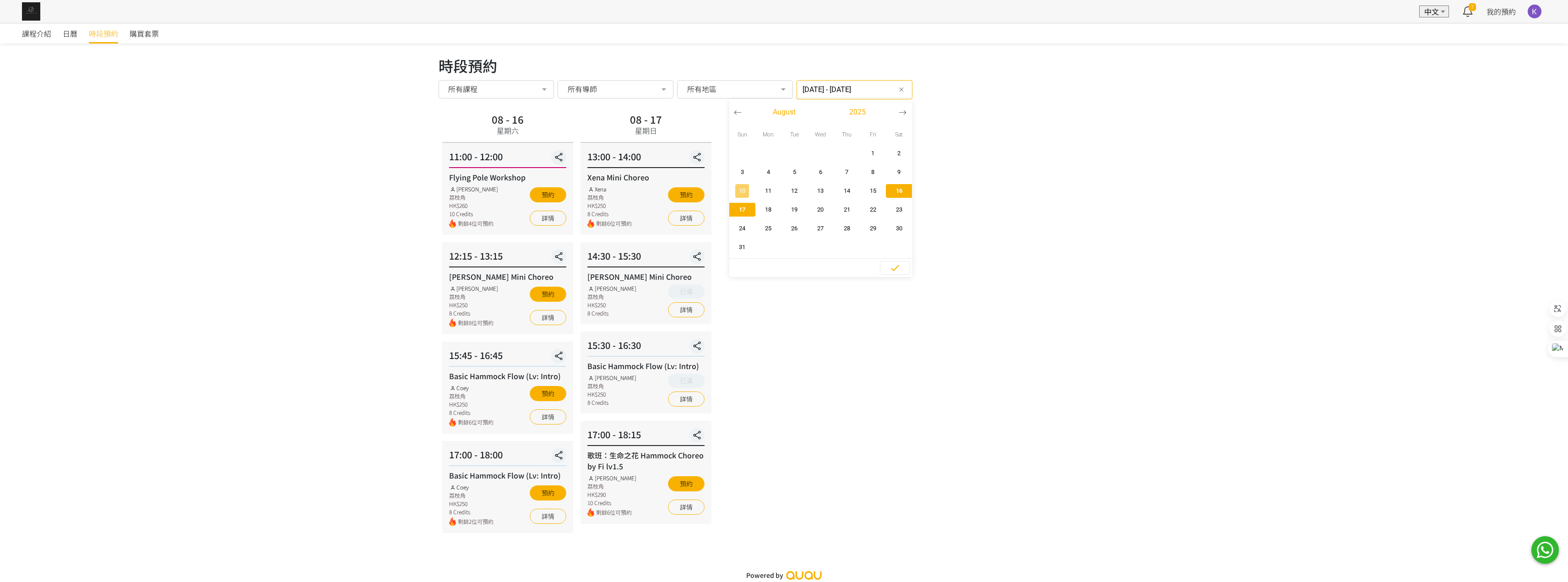 click on "10" at bounding box center (742, 191) 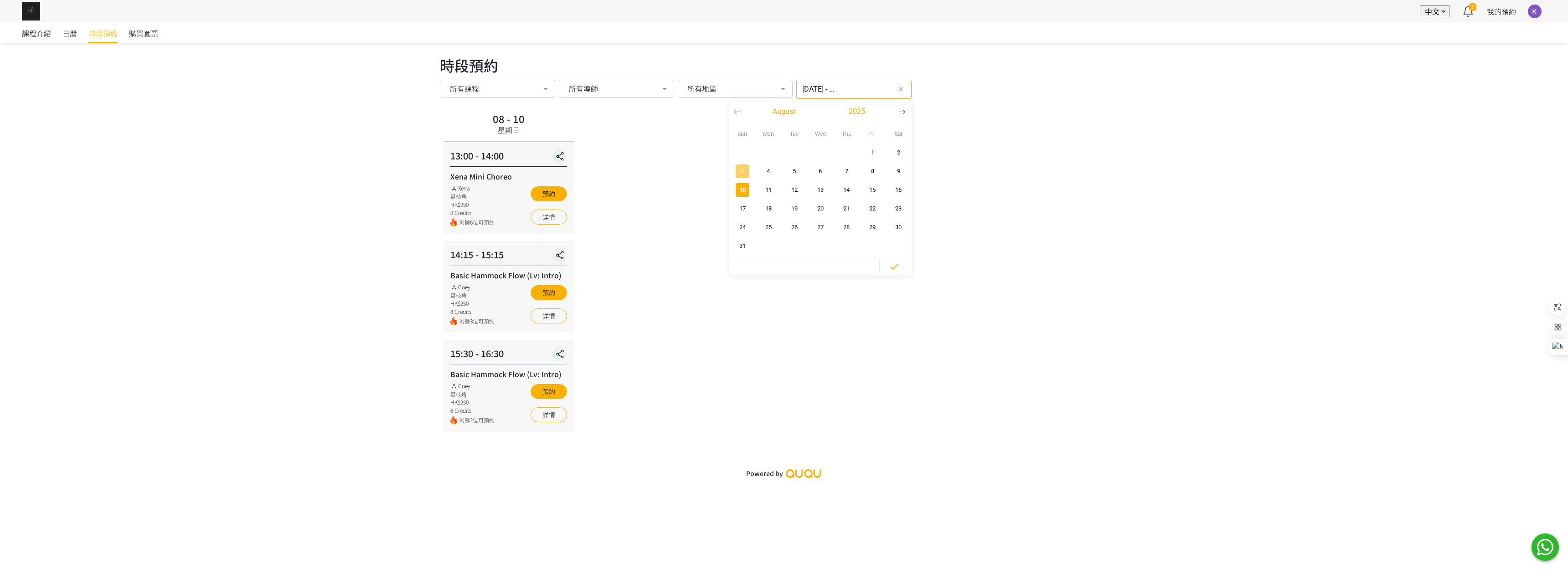 drag, startPoint x: 729, startPoint y: 170, endPoint x: 730, endPoint y: 174, distance: 4.123106 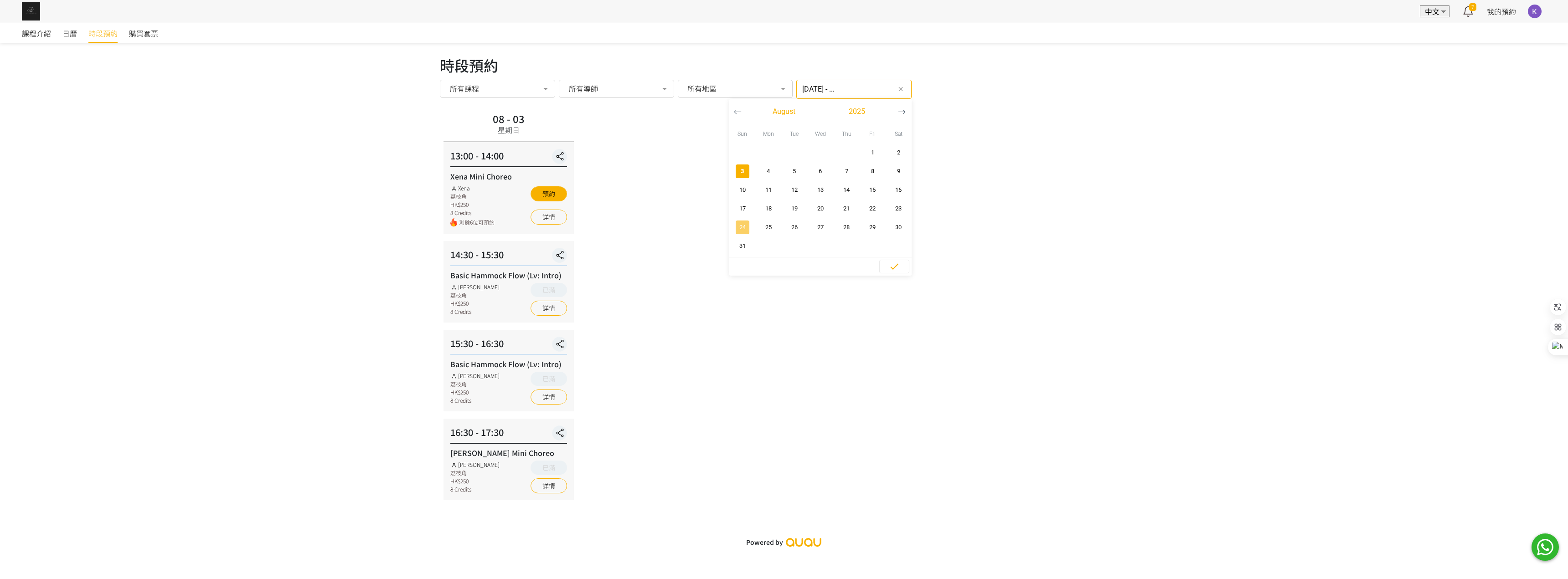 click on "24" at bounding box center (742, 227) 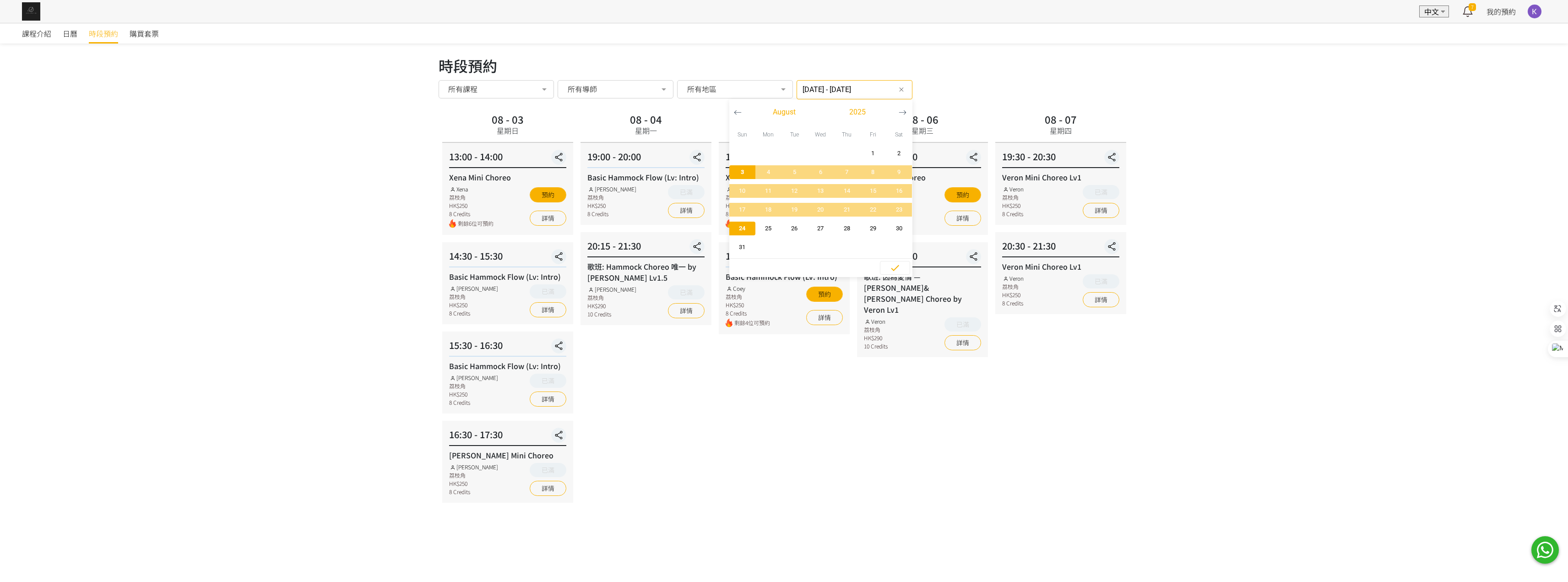 click on "24" at bounding box center (742, 228) 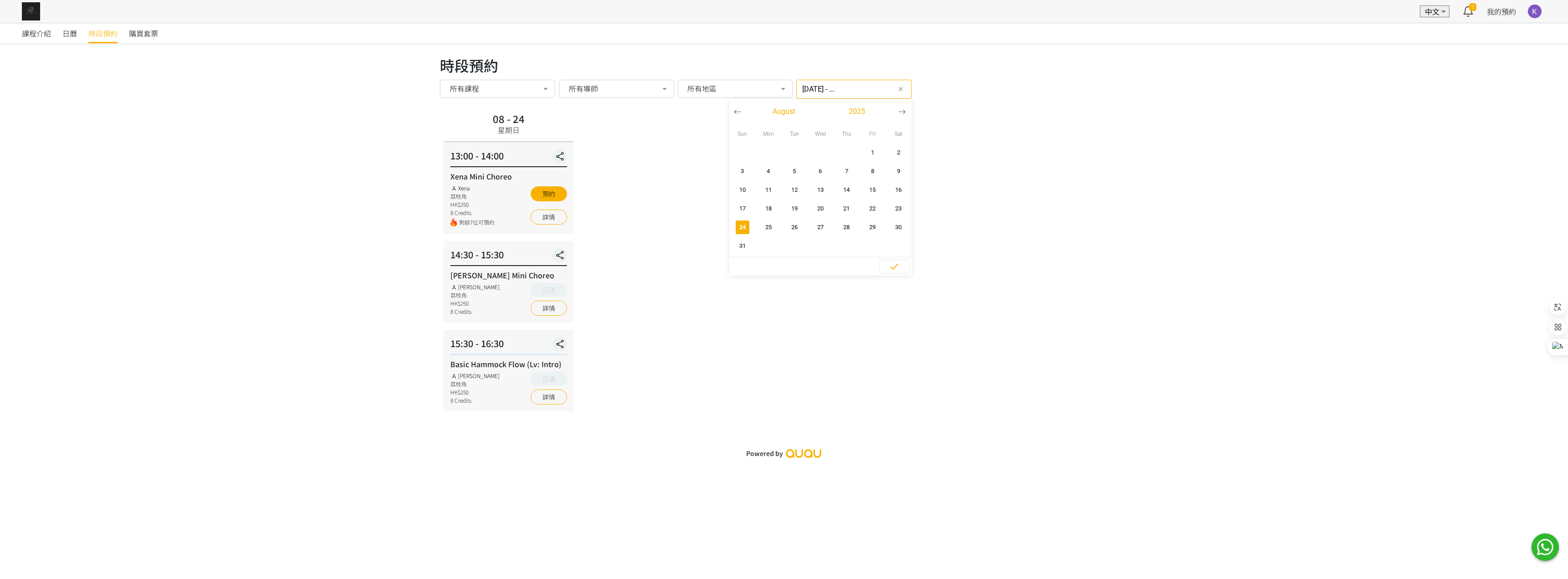 click on "24" at bounding box center (742, 227) 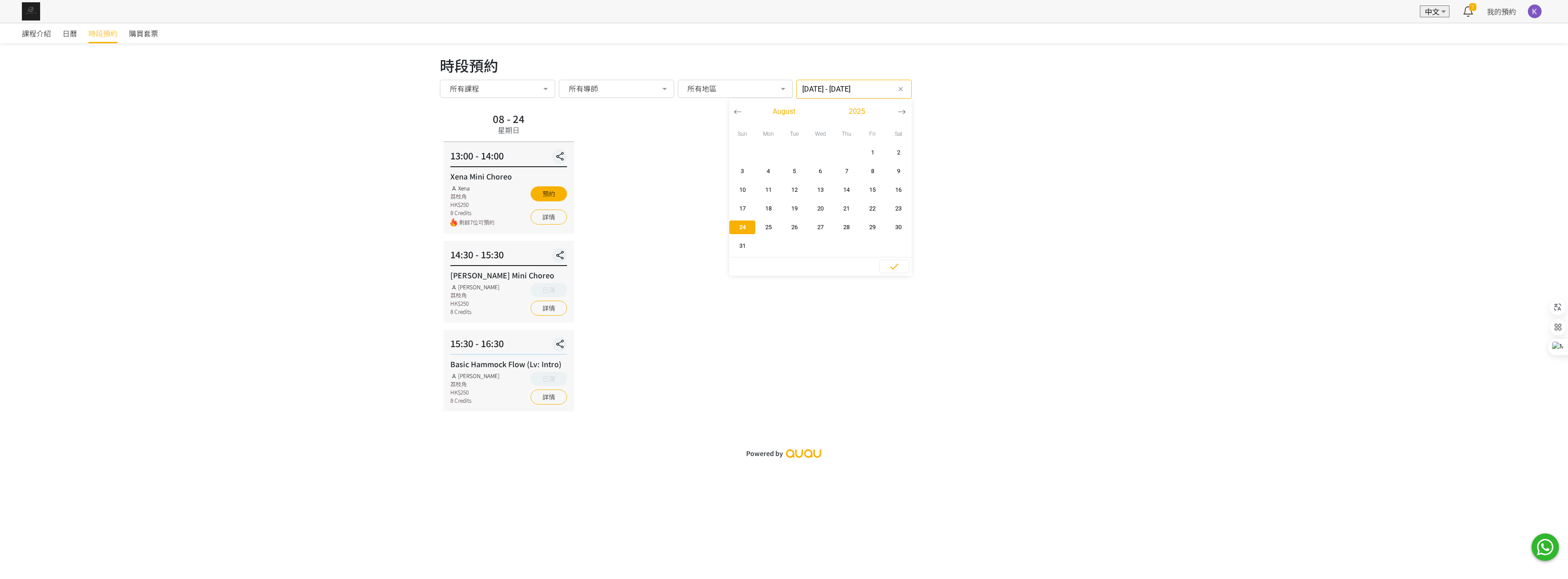 click on "24" at bounding box center (742, 227) 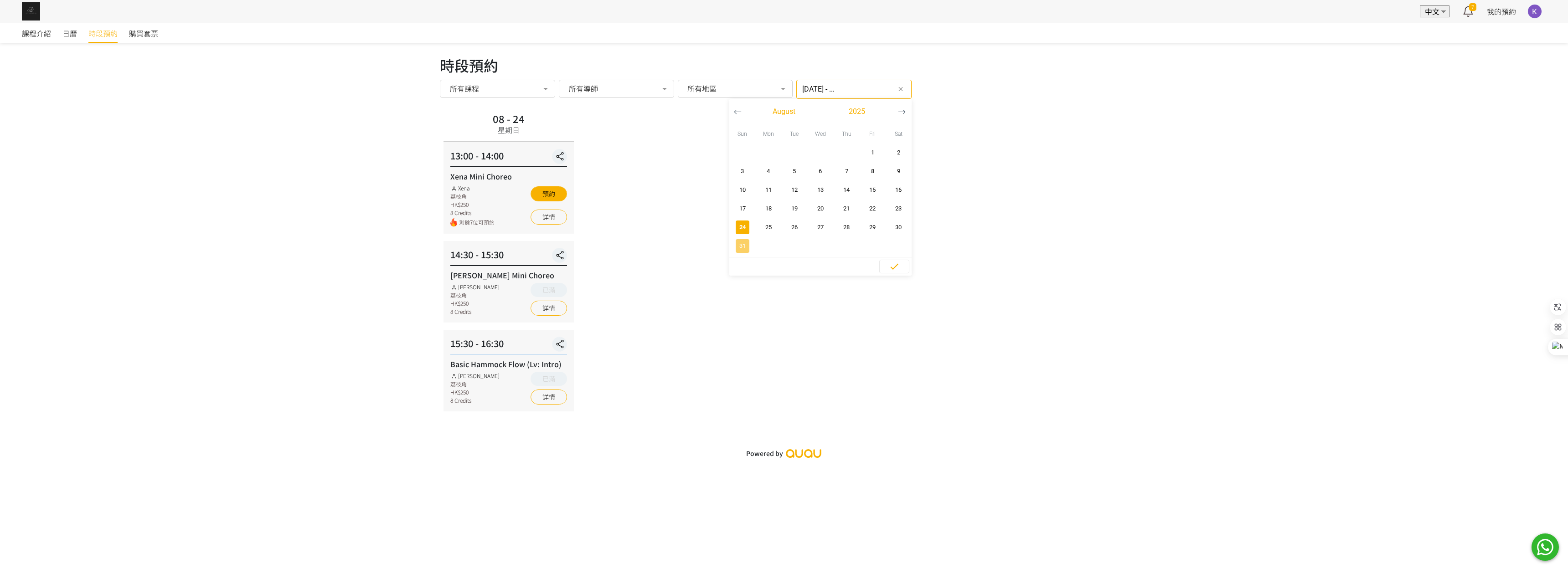 click on "31" at bounding box center [742, 246] 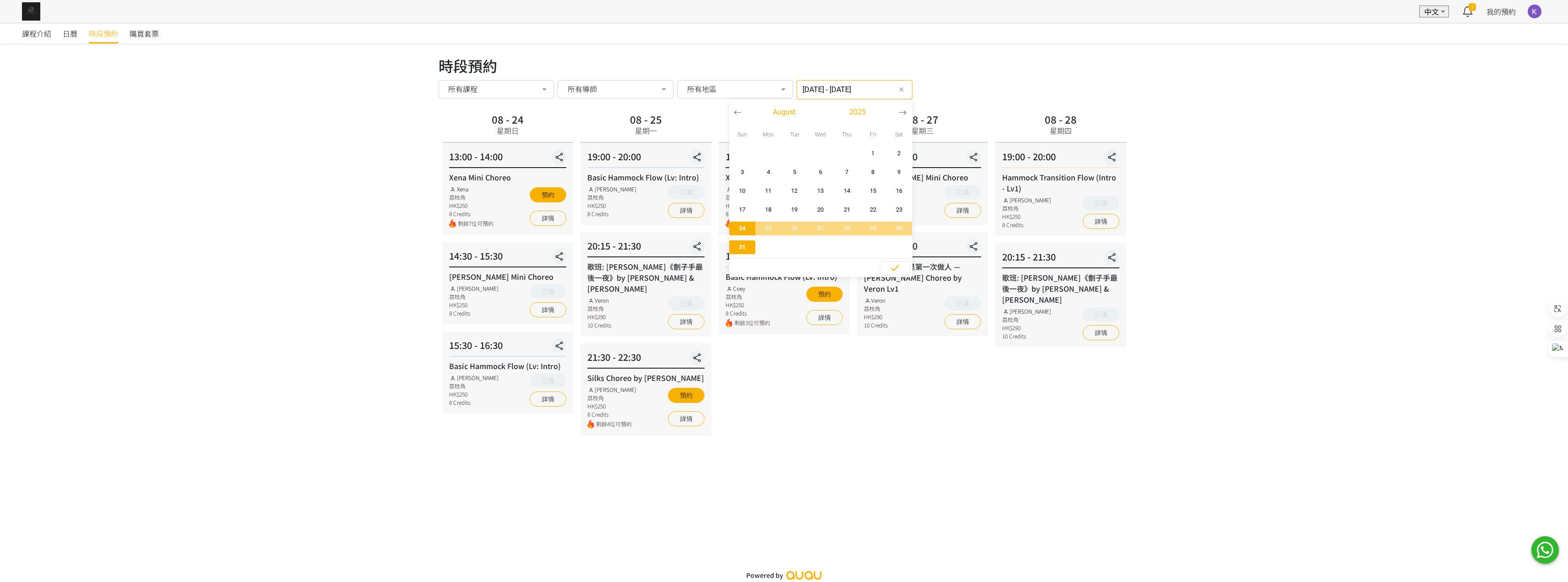 click on "31" at bounding box center [742, 247] 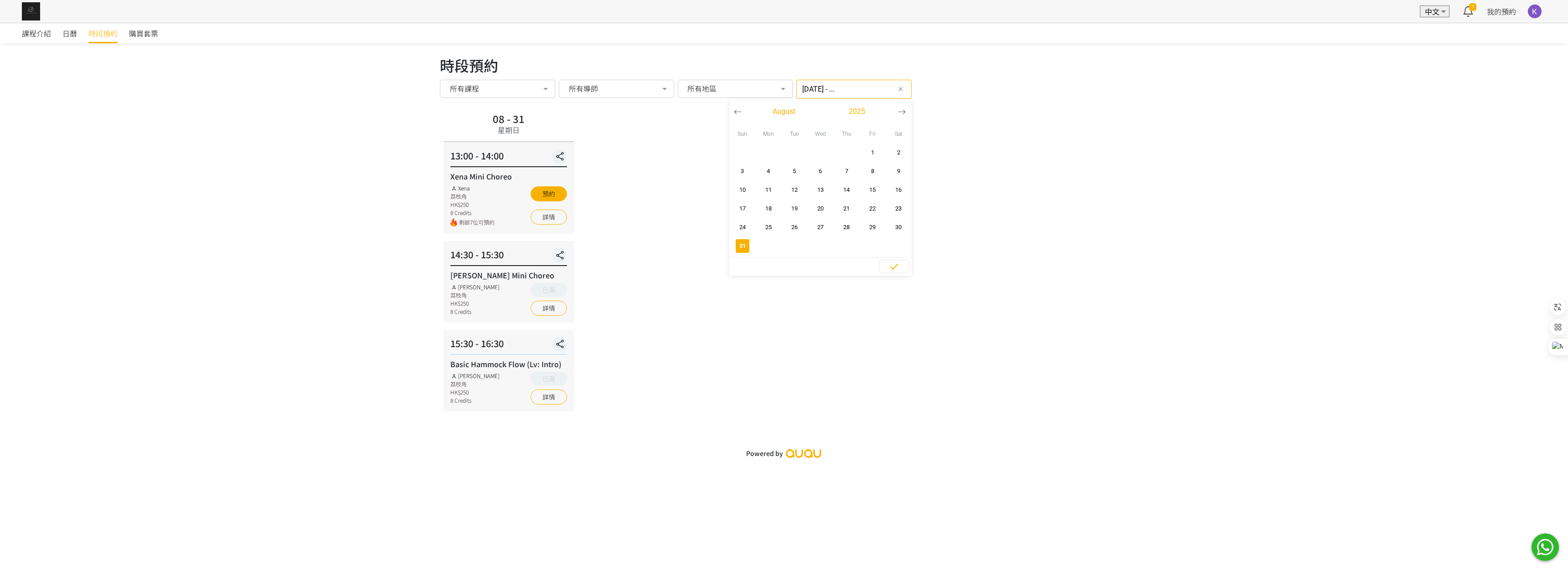 click on "08 -
31
星期日
13:00 - 14:00
Xena Mini Choreo
Xena
荔枝角
HK$250
8 Credits
剩餘7位可預約
預約
詳情
14:30 - 15:30
Rachel Mini Choreo
Rachel Ng
荔枝角
HK$250
8 Credits
已滿
詳情
15:30 - 16:30
Basic Hammock Flow (Lv: Intro)
Rachel Ng
荔枝角
HK$250
8 Credits
已滿
詳情" at bounding box center [784, 261] 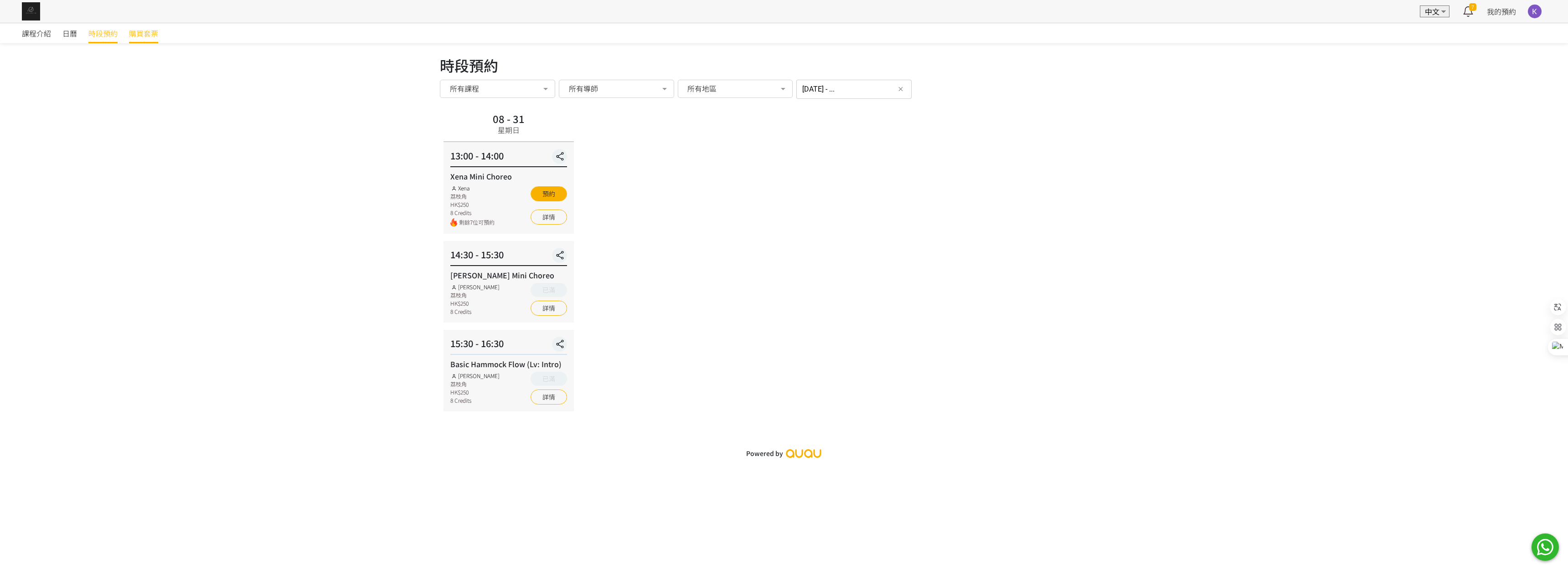click on "購買套票" at bounding box center [144, 33] 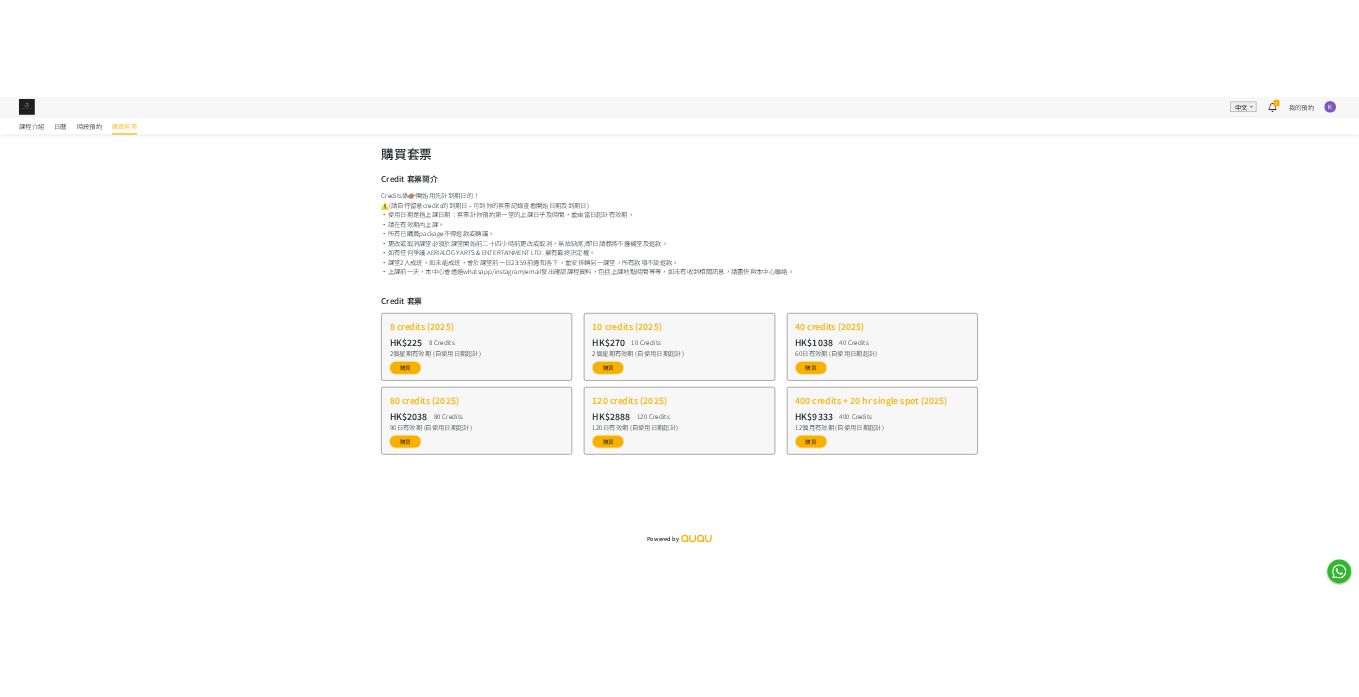 scroll, scrollTop: 0, scrollLeft: 0, axis: both 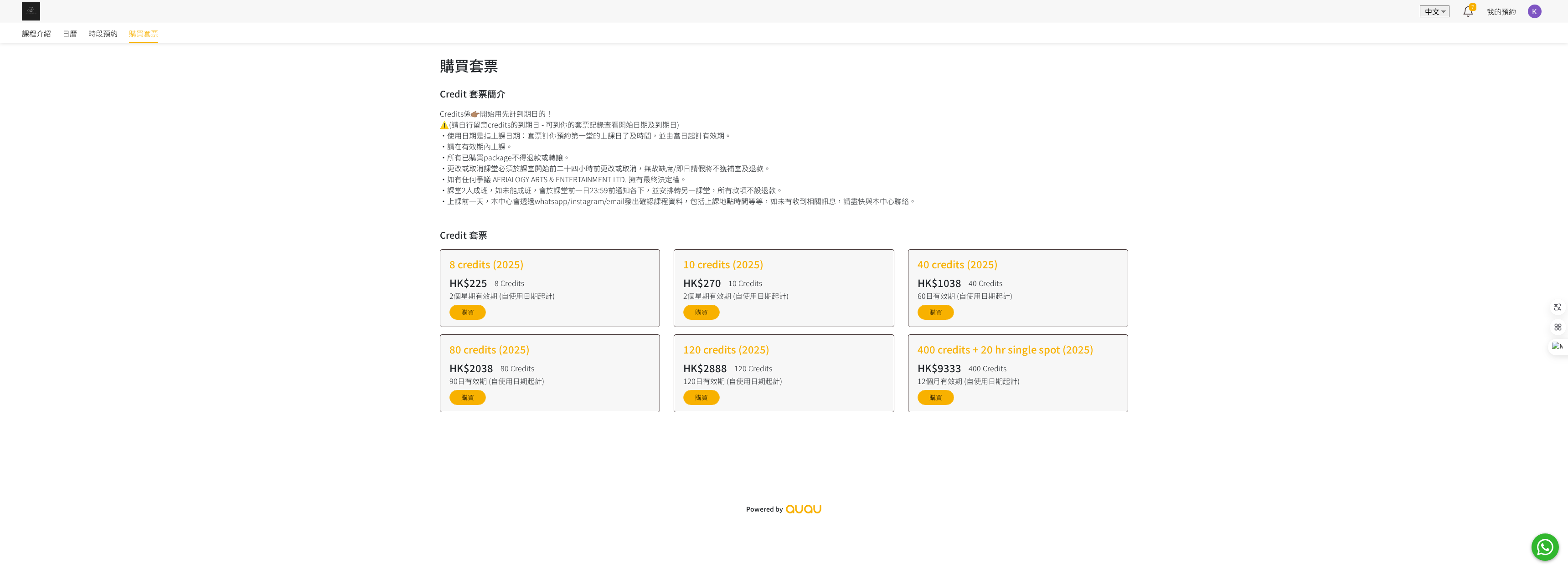 click on "Credit 套票簡介
Credits係👉🏽開始用先計到期日的！
⚠️(請自行留意credits的到期日 - 可到你的套票記錄查看開始日期及到期日)
•使用日期是指上課日期：套票計你預約第一堂的上課日子及時間，並由當日起計有效期。
•請在有效期內上課。
•所有已購買package不得退款或轉讓。
•更改或取消課堂必須於課堂開始前二十四小時前更改或取消，無故缺席/即日請假將不獲補堂及退款。
•如有任何爭議 AERIALOGY ARTS & ENTERTAINMENT LTD. 擁有最終決定權。
•課堂2人成班，如未能成班，會於課堂前一日23:59前通知各下，並安排轉另一課堂，所有款項不設退款。
•上課前一天，本中心會透過whatsapp/instagram/email發出確認課程資料，包括上課地點時間等等，如未有收到相關訊息，請盡快與本中心聯絡。
Credit 套票" at bounding box center [784, 268] 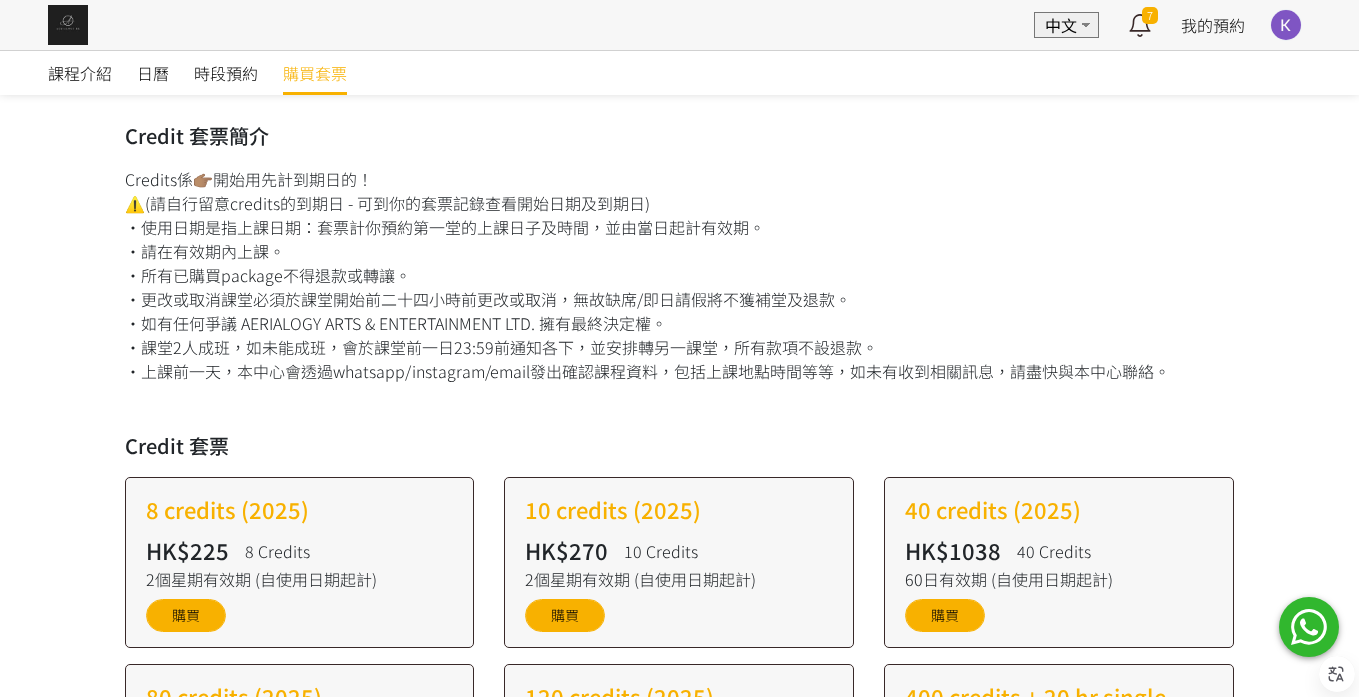scroll, scrollTop: 400, scrollLeft: 0, axis: vertical 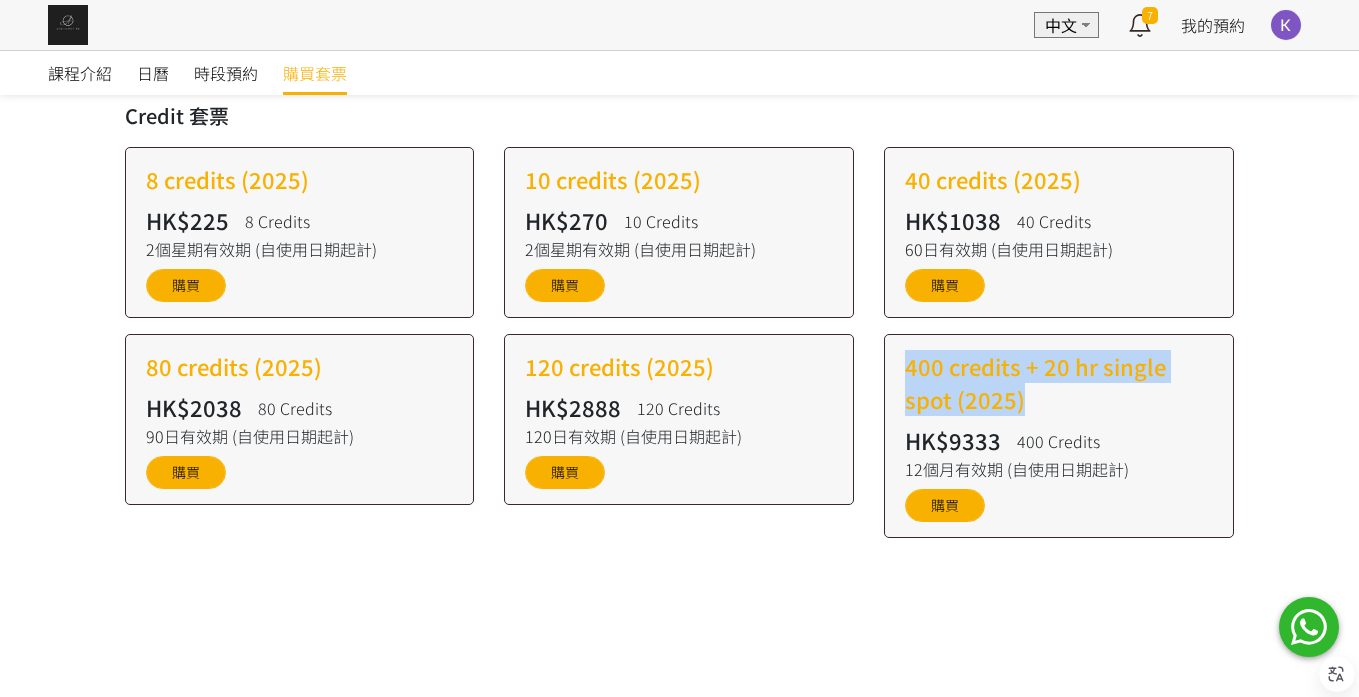 drag, startPoint x: 998, startPoint y: 398, endPoint x: 907, endPoint y: 369, distance: 95.50916 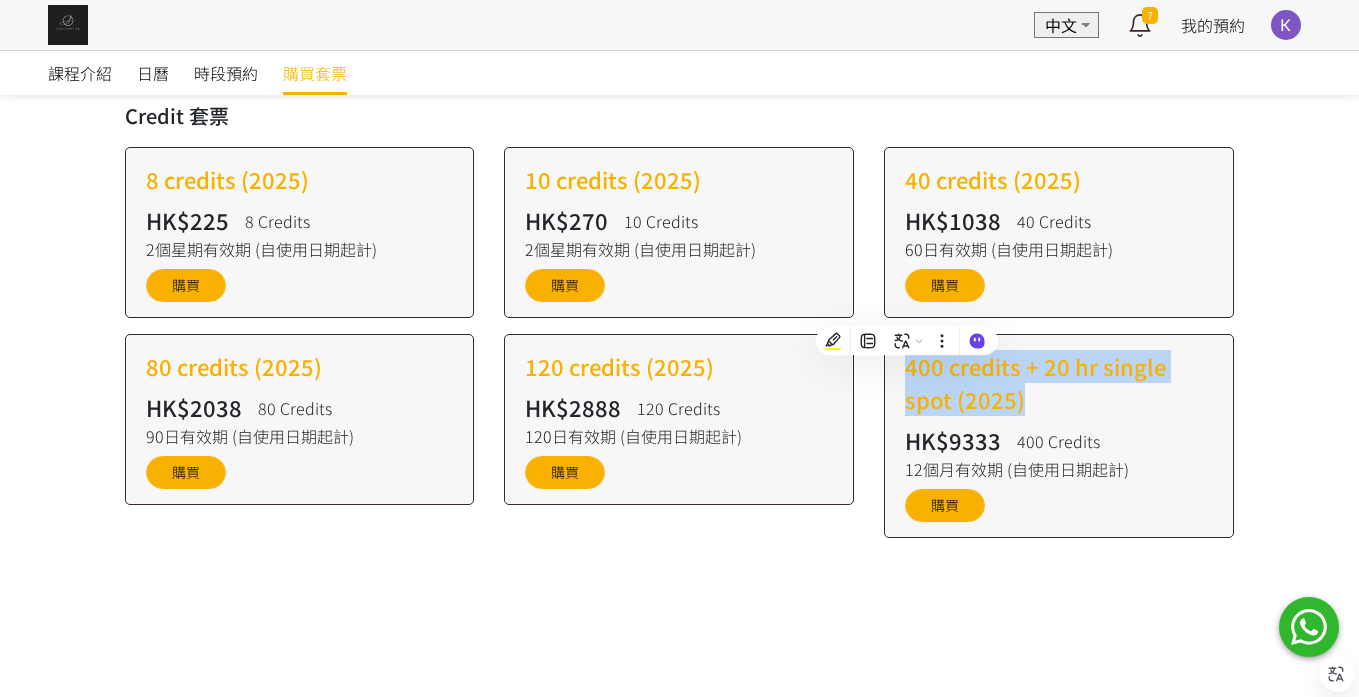 copy on "400 credits + 20 hr single spot (2025)" 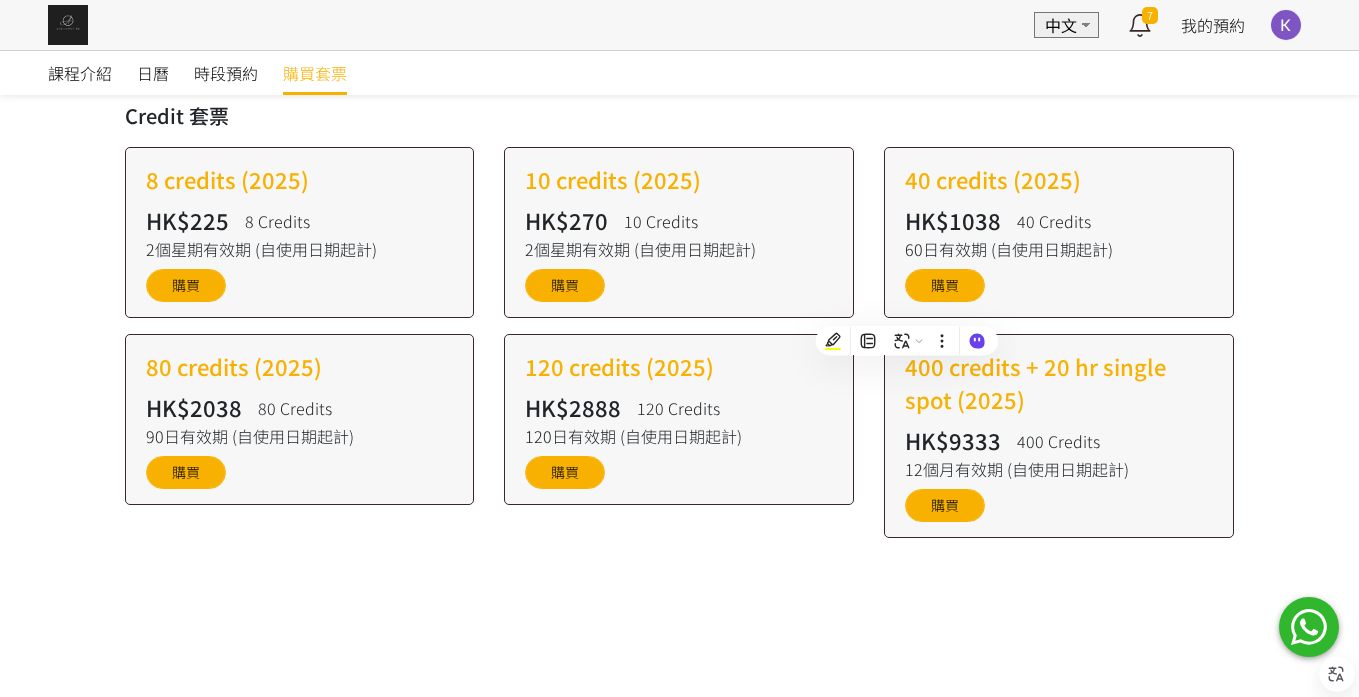 click on "課程介紹   日曆   時段預約   購買套票   購買套票   Credit 套票簡介
Credits係👉🏽開始用先計到期日的！
⚠️(請自行留意credits的到期日 - 可到你的套票記錄查看開始日期及到期日)
•使用日期是指上課日期：套票計你預約第一堂的上課日子及時間，並由當日起計有效期。
•請在有效期內上課。
•所有已購買package不得退款或轉讓。
•更改或取消課堂必須於課堂開始前二十四小時前更改或取消，無故缺席/即日請假將不獲補堂及退款。
•如有任何爭議 AERIALOGY ARTS & ENTERTAINMENT LTD. 擁有最終決定權。
•課堂2人成班，如未能成班，會於課堂前一日23:59前通知各下，並安排轉另一課堂，所有款項不設退款。   Credit 套票   8 credits (2025)   HK$225       購買   10 credits (2025)   HK$270       購買   40 credits (2025)   HK$1038       購買   80 credits (2025)   HK$2038       購買     HK$2888" at bounding box center [679, 210] 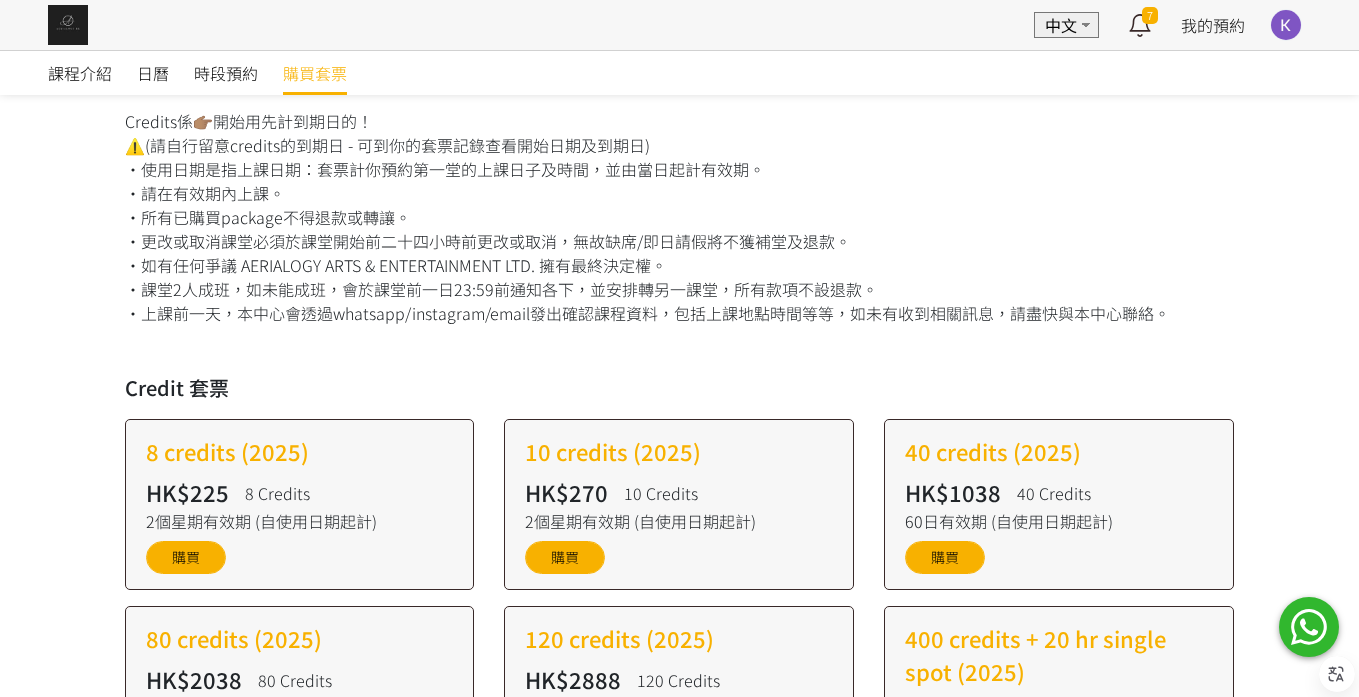 scroll, scrollTop: 0, scrollLeft: 0, axis: both 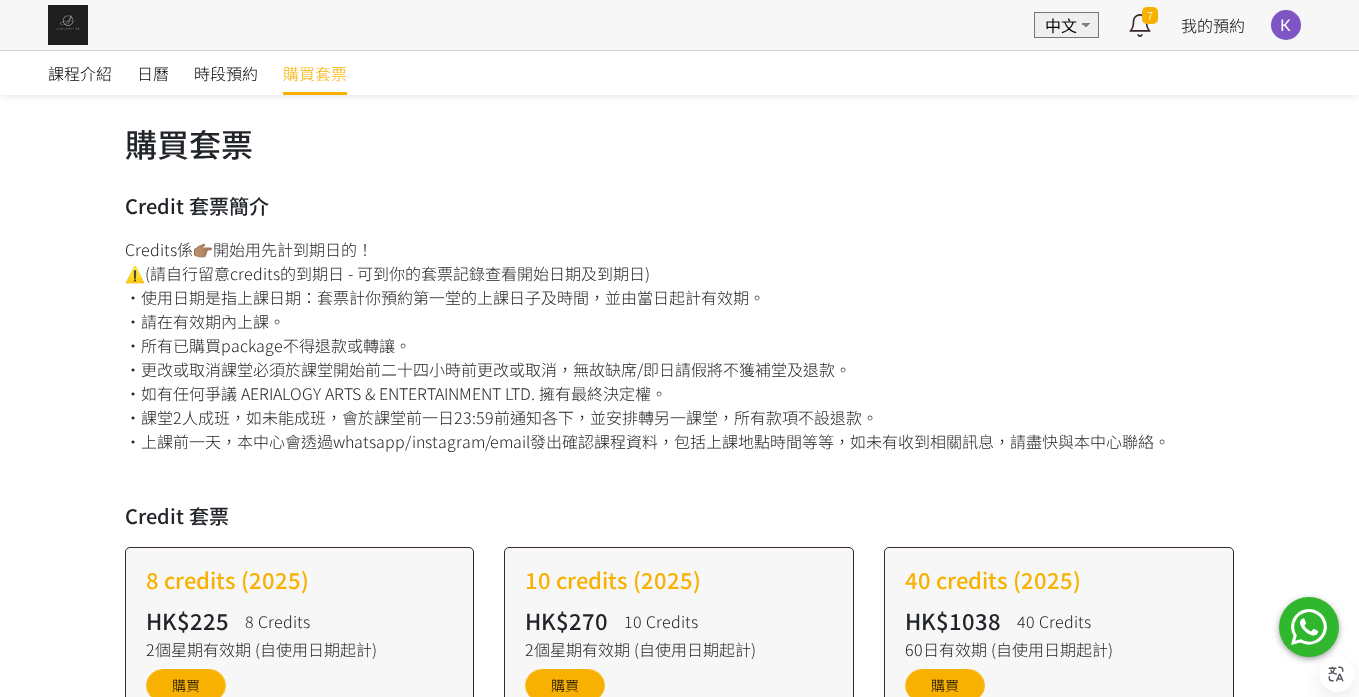 click on "購買套票" at bounding box center (315, 73) 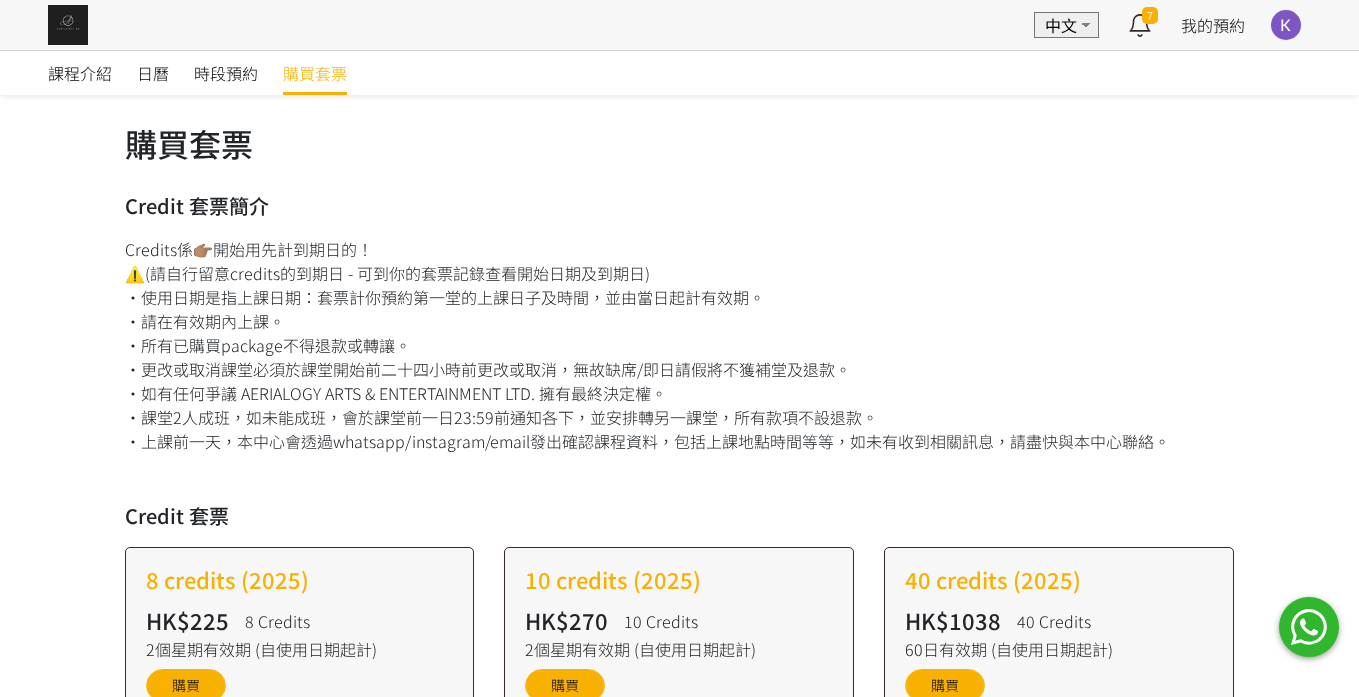 scroll, scrollTop: 200, scrollLeft: 0, axis: vertical 